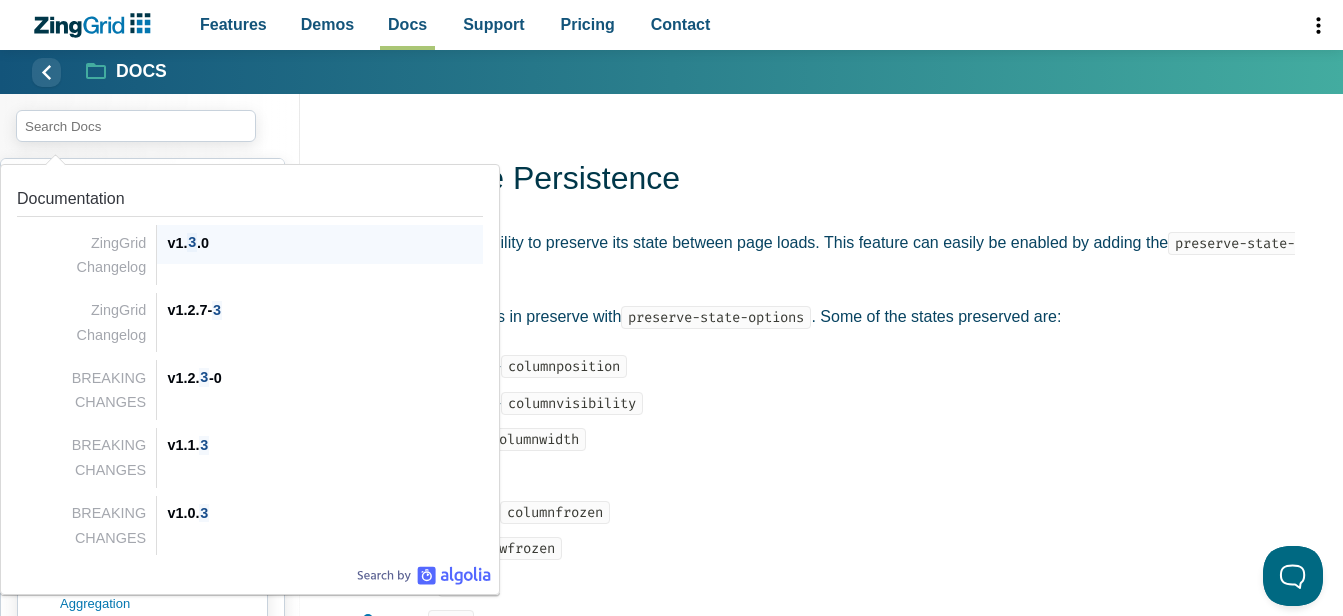 scroll, scrollTop: 0, scrollLeft: 0, axis: both 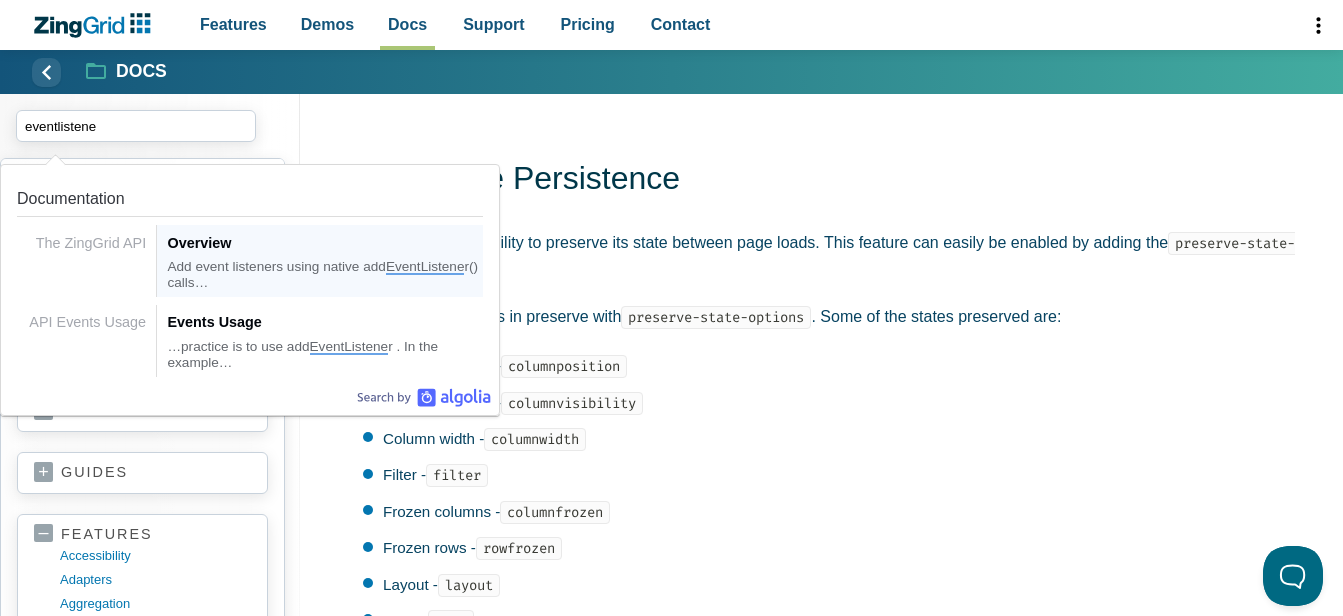 type on "eventlistener" 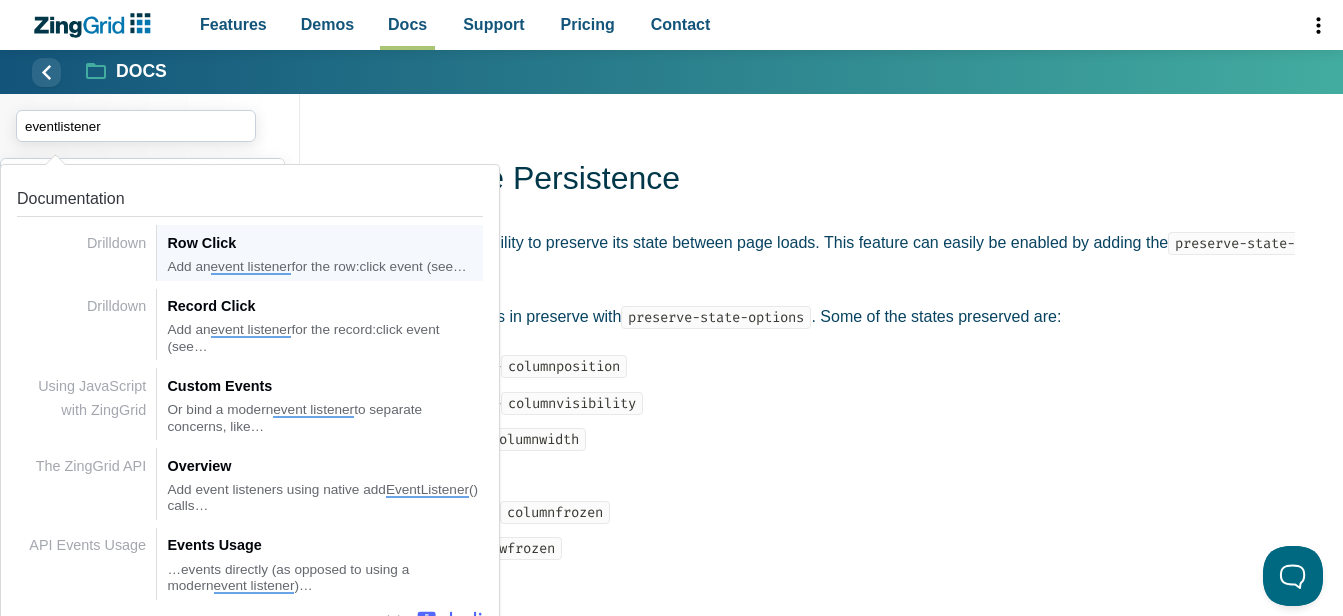 type 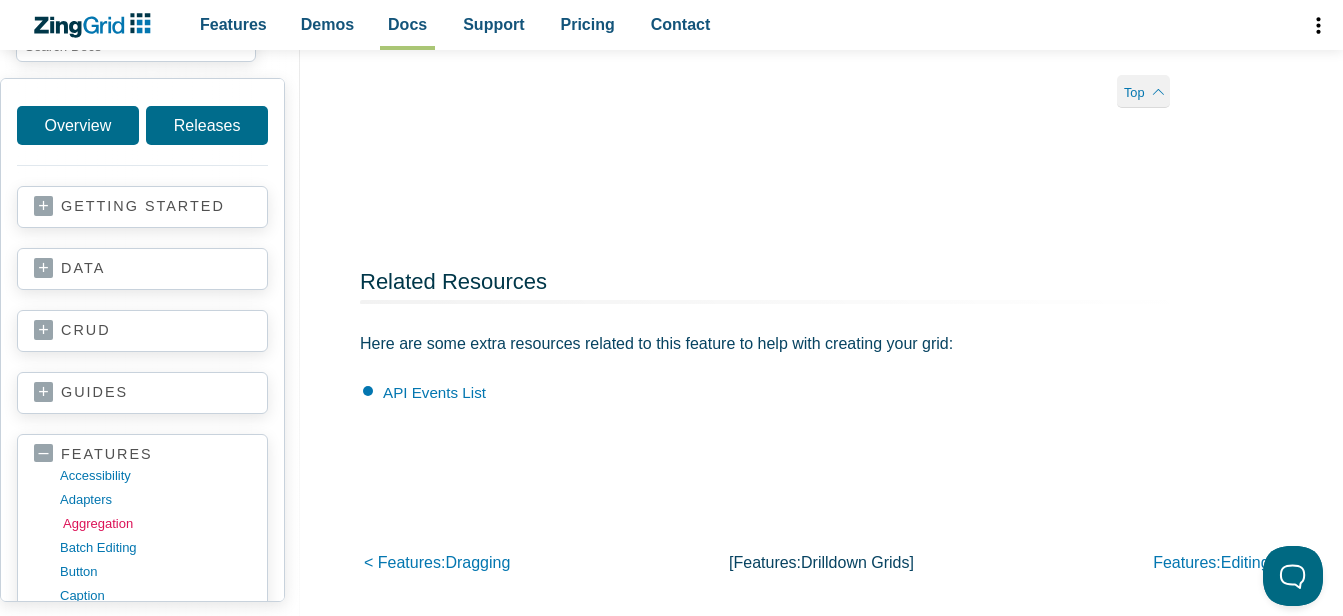 scroll, scrollTop: 2562, scrollLeft: 0, axis: vertical 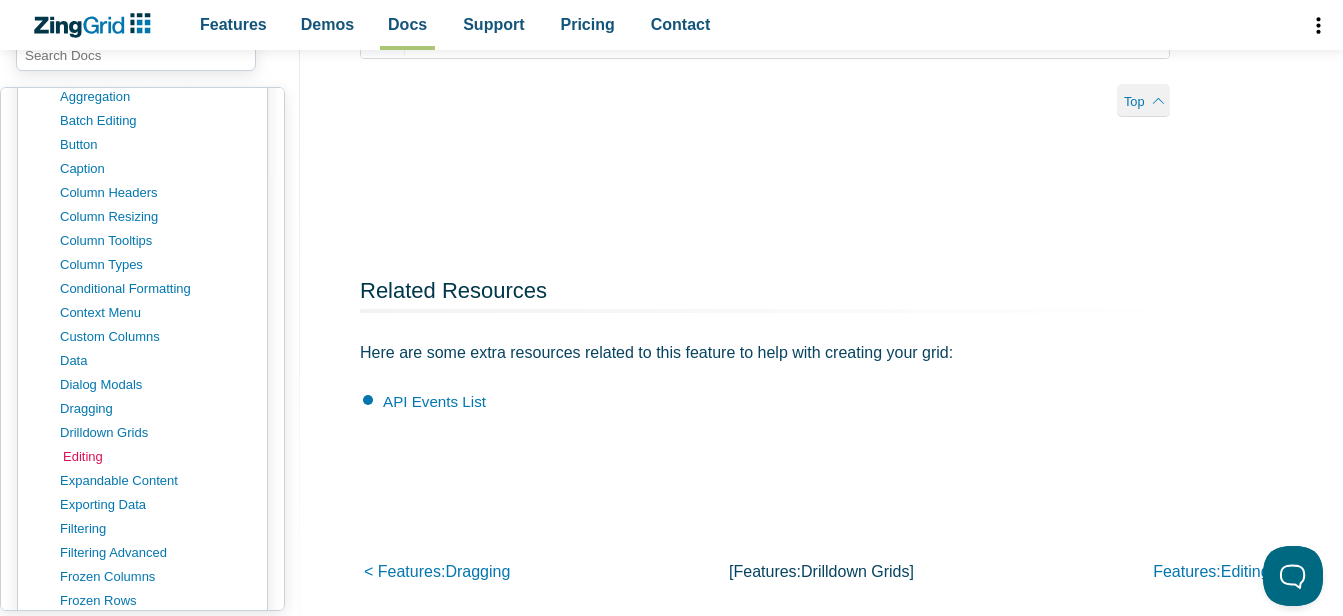 click on "editing" at bounding box center (158, 457) 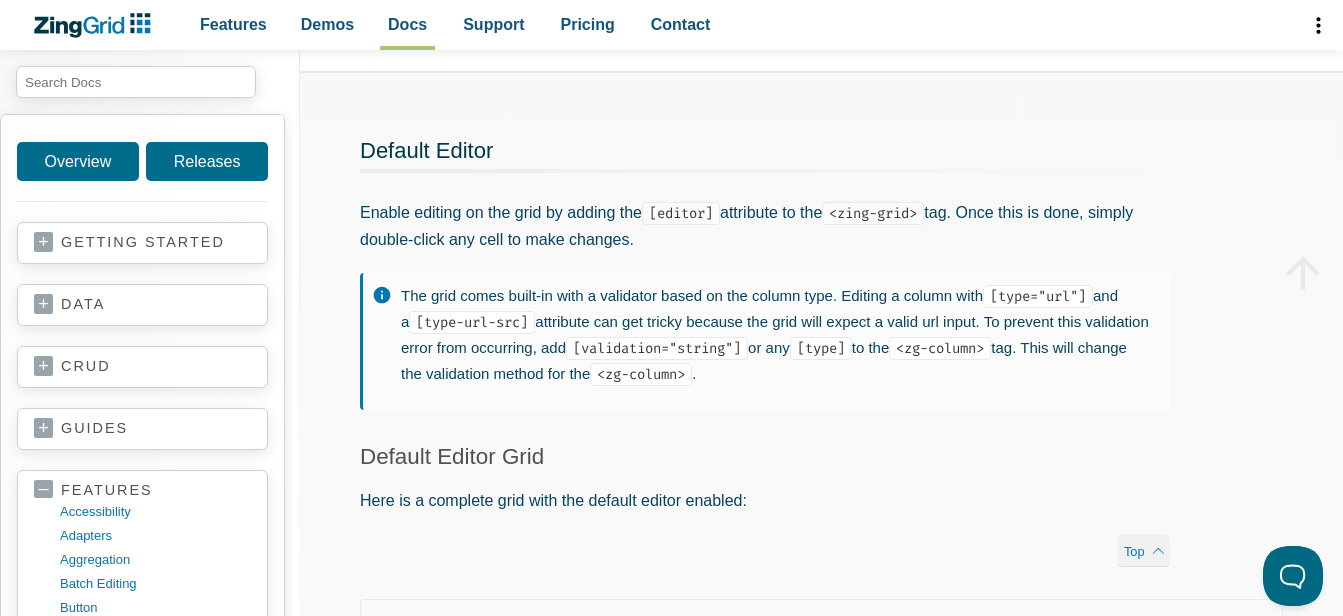 scroll, scrollTop: 245, scrollLeft: 0, axis: vertical 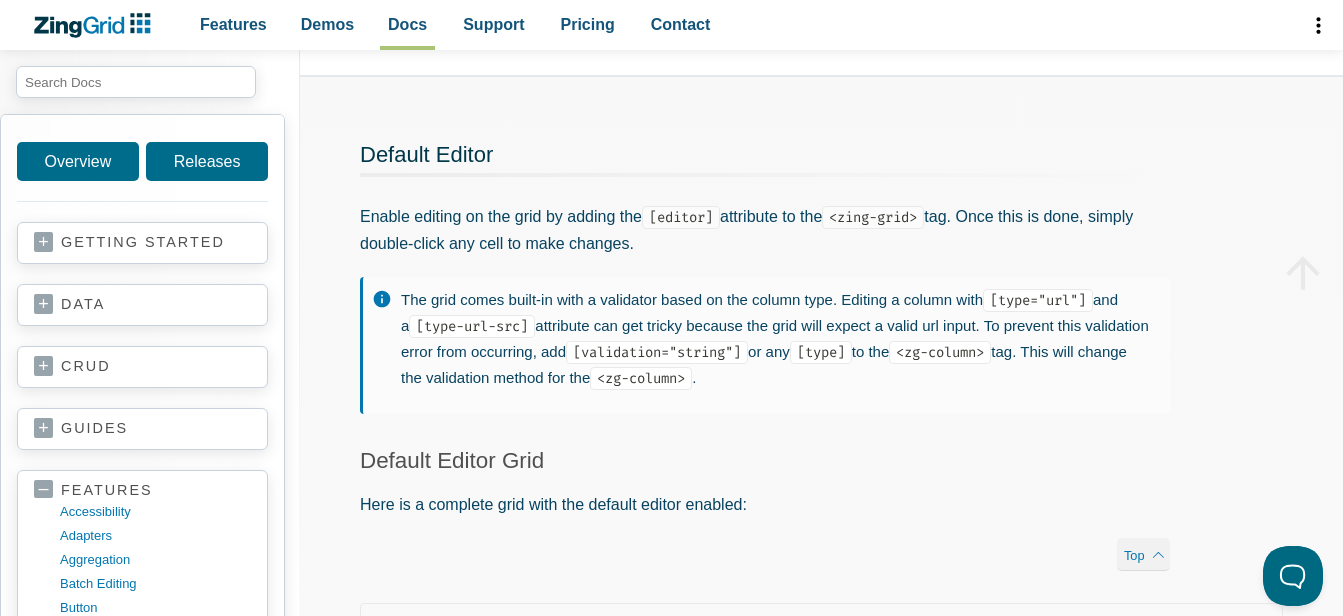 click on "Default Editor
Enable editing on the grid by adding the  [editor]  attribute to the  <zing-grid>  tag. Once this is done, simply double-click any cell to make changes.
The grid comes built-in with a validator based on the column type. Editing a column with  [type="url"]  and a  [type-url-src]  attribute can get tricky because the grid will expect a valid url input. To prevent this validation error from occurring, add  [validation="string"]  or any  [type]  to the  <zg-column>  tag. This will change the validation method for the  <zg-column> .
Default Editor Grid
Here is a complete grid with the default editor enabled:
Top" at bounding box center [821, 585] 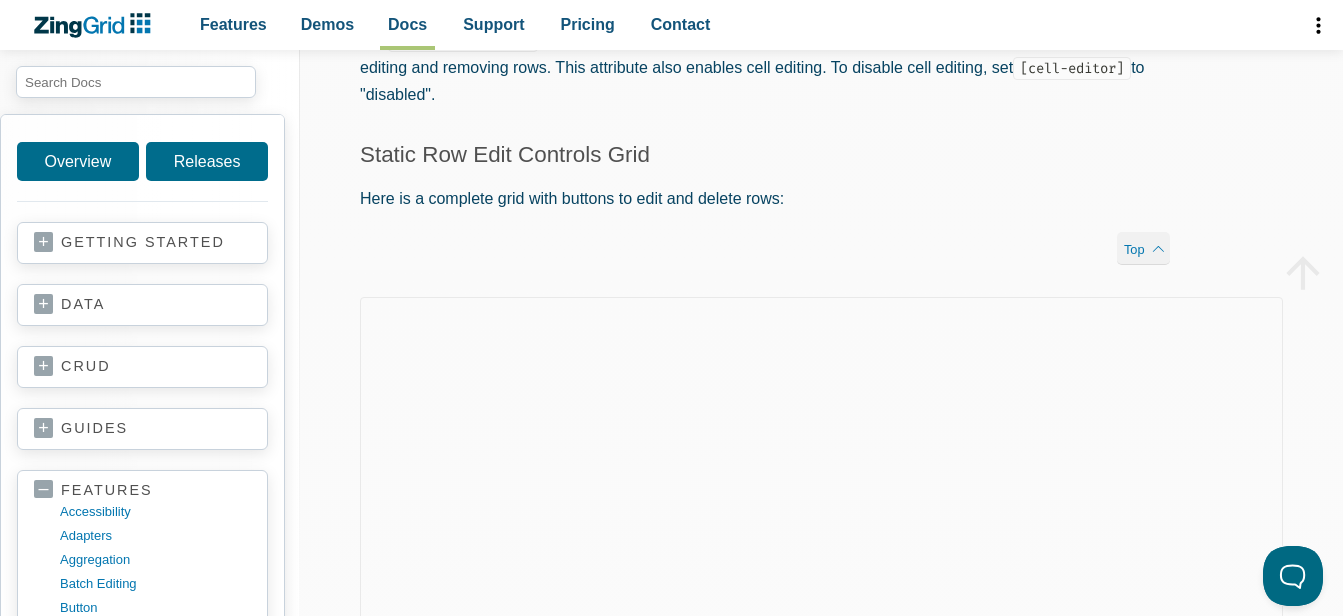 scroll, scrollTop: 1590, scrollLeft: 0, axis: vertical 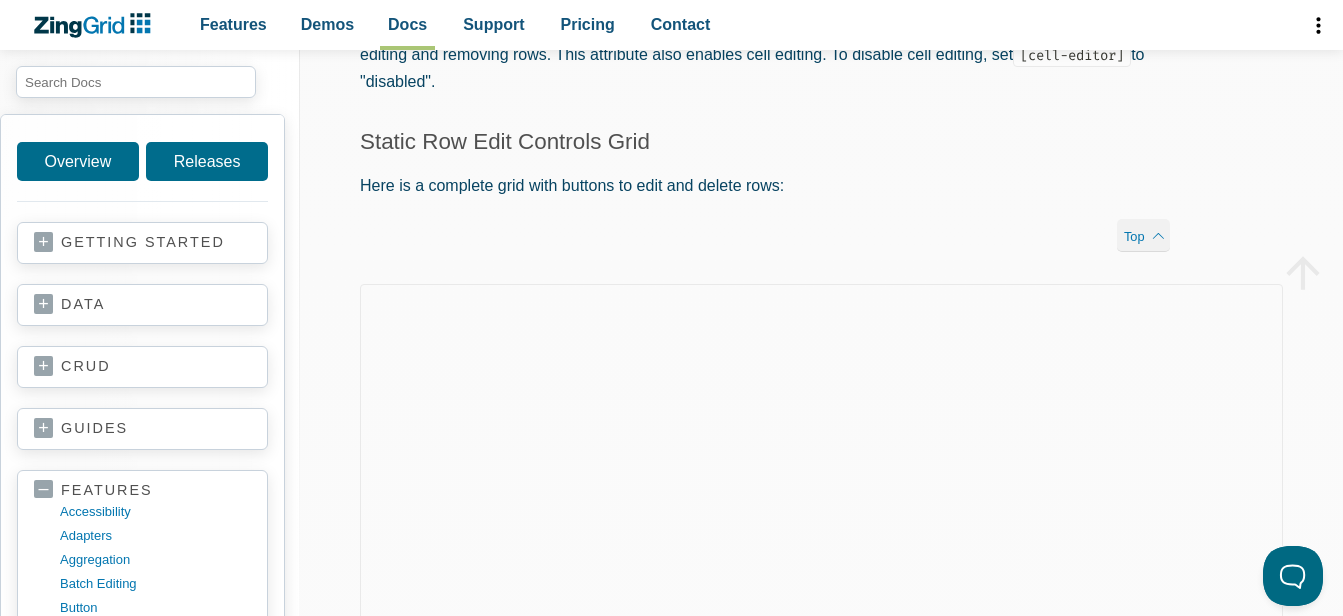 click on "Editing Rows
To display static controls for editing and deleting rows, add the  [editor-controls]  attribute to the  <zing-grid>  tag, like so:
< zing-grid   data = " ... "   editor-controls > </ zing-grid >
The  e[ditor-controls]  feature adds a "Create Row" button above the header cells and appends two columns for editing and removing rows.
This attribute also enables cell editing. To disable cell editing, set  [cell-editor]  to "disabled".
Static Row Edit Controls Grid
Here is a complete grid with buttons to edit and delete rows:
Top" at bounding box center (821, 262) 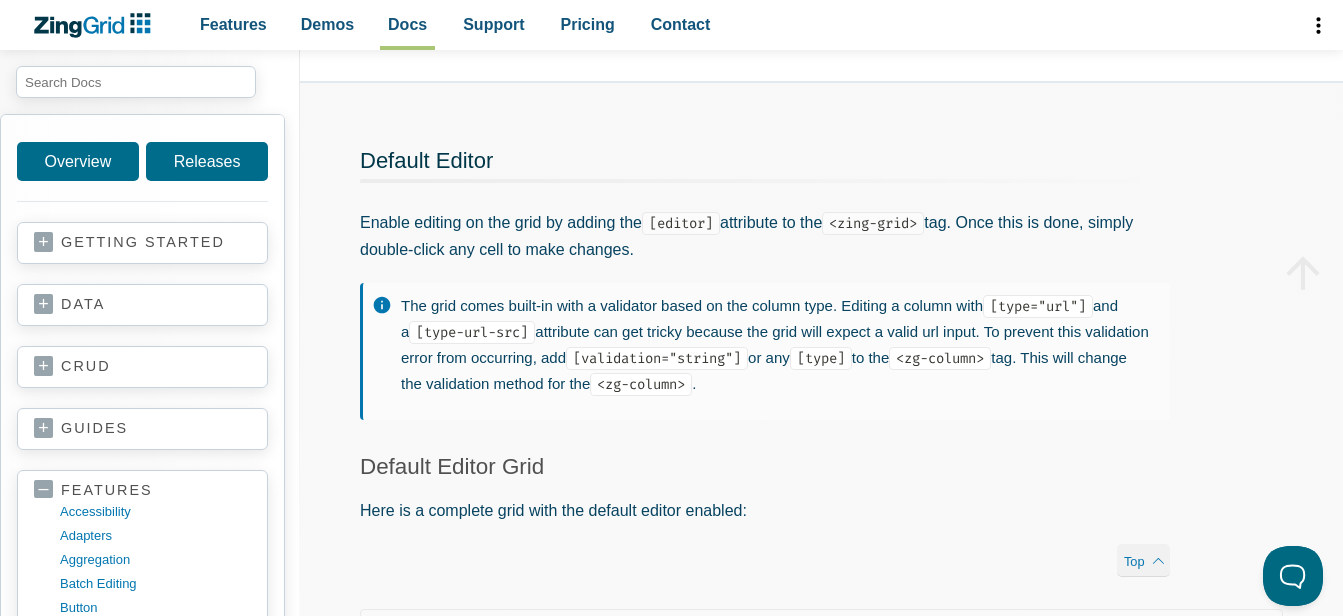 scroll, scrollTop: 215, scrollLeft: 0, axis: vertical 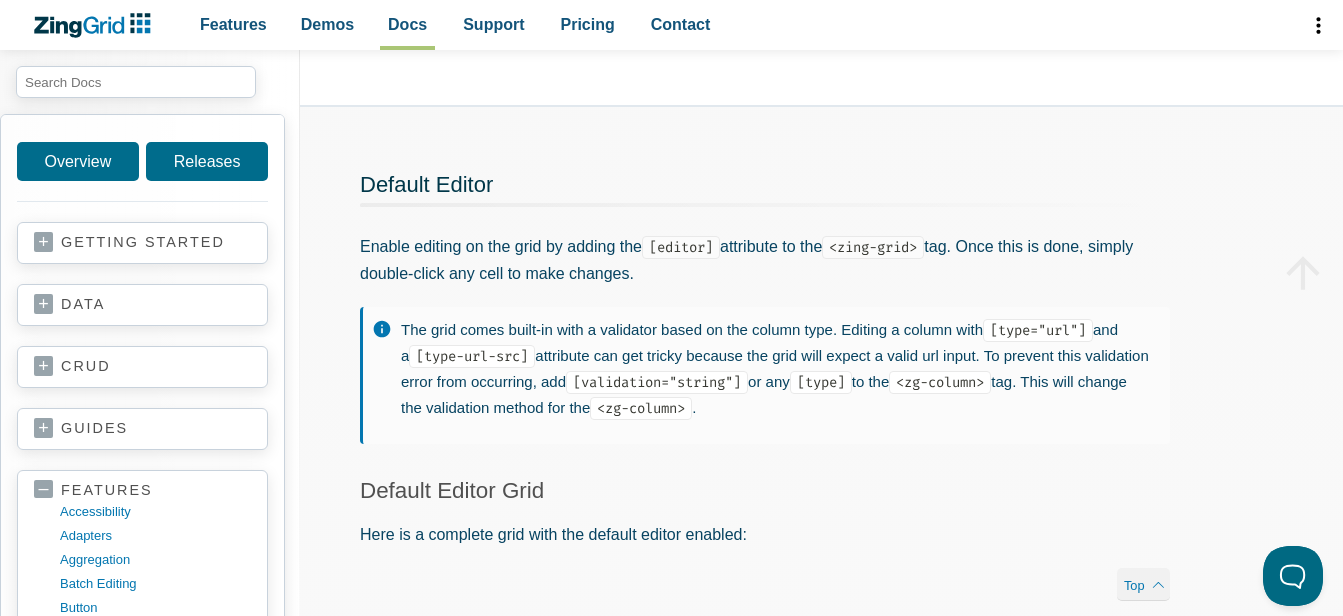 click on "Default Editor
Enable editing on the grid by adding the  [editor]  attribute to the  <zing-grid>  tag. Once this is done, simply double-click any cell to make changes.
The grid comes built-in with a validator based on the column type. Editing a column with  [type="url"]  and a  [type-url-src]  attribute can get tricky because the grid will expect a valid url input. To prevent this validation error from occurring, add  [validation="string"]  or any  [type]  to the  <zg-column>  tag. This will change the validation method for the  <zg-column> .
Default Editor Grid
Here is a complete grid with the default editor enabled:
Top" at bounding box center (821, 615) 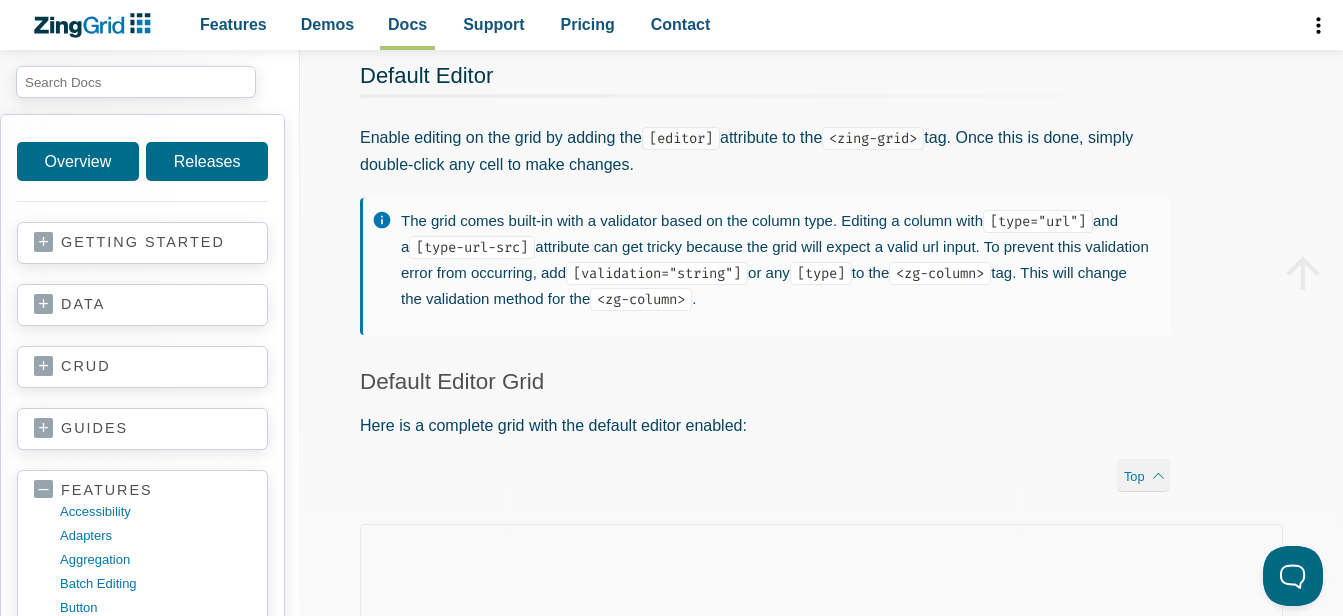 scroll, scrollTop: 325, scrollLeft: 0, axis: vertical 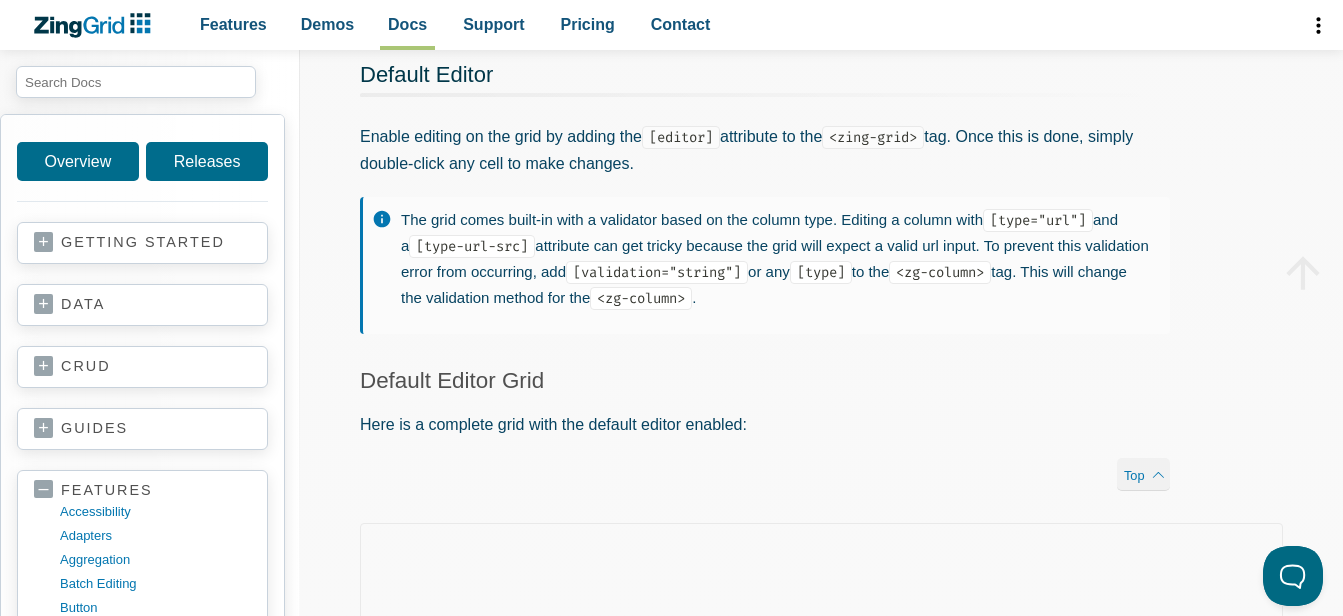 click on "Default Editor
Enable editing on the grid by adding the  [editor]  attribute to the  <zing-grid>  tag. Once this is done, simply double-click any cell to make changes.
The grid comes built-in with a validator based on the column type. Editing a column with  [type="url"]  and a  [type-url-src]  attribute can get tricky because the grid will expect a valid url input. To prevent this validation error from occurring, add  [validation="string"]  or any  [type]  to the  <zg-column>  tag. This will change the validation method for the  <zg-column> .
Default Editor Grid
Here is a complete grid with the default editor enabled:
Top" at bounding box center [821, 505] 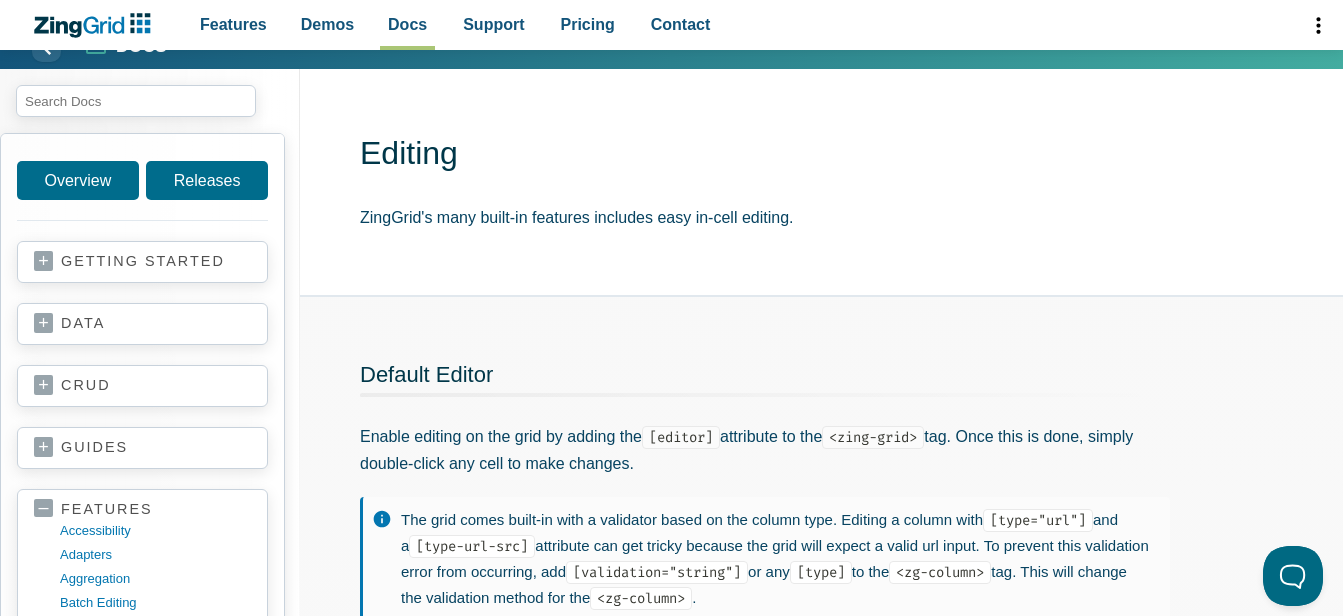 scroll, scrollTop: 0, scrollLeft: 0, axis: both 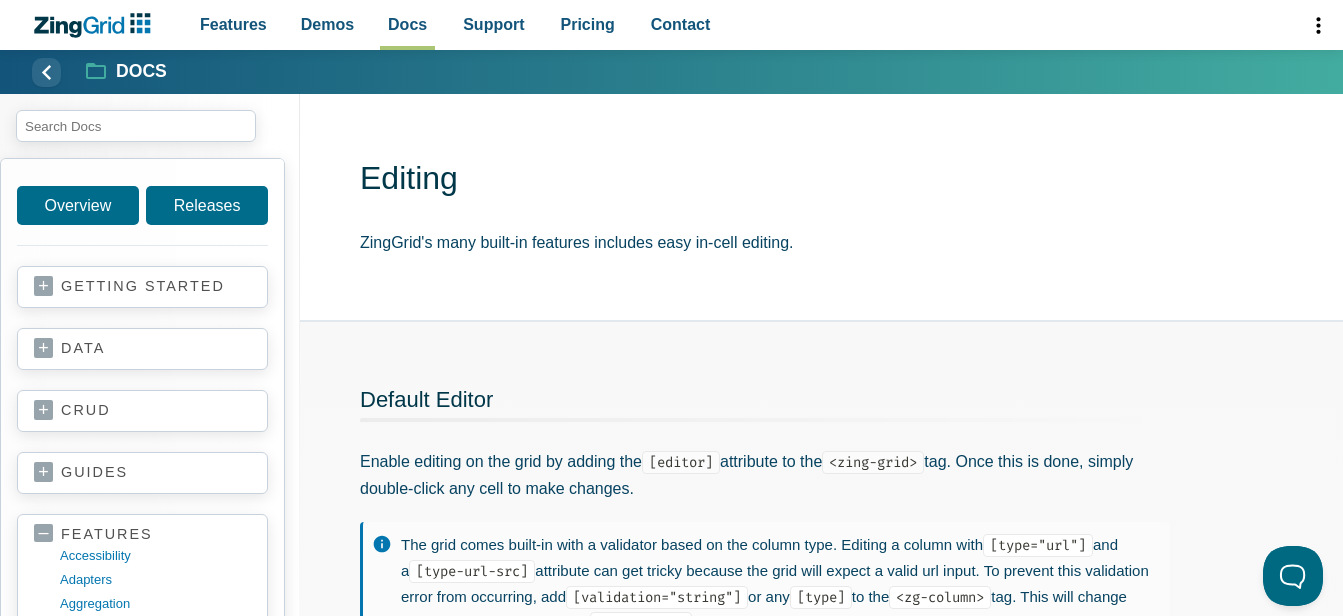 click on "Default Editor
Enable editing on the grid by adding the  [editor]  attribute to the  <zing-grid>  tag. Once this is done, simply double-click any cell to make changes.
The grid comes built-in with a validator based on the column type. Editing a column with  [type="url"]  and a  [type-url-src]  attribute can get tricky because the grid will expect a valid url input. To prevent this validation error from occurring, add  [validation="string"]  or any  [type]  to the  <zg-column>  tag. This will change the validation method for the  <zg-column> .
Default Editor Grid
Here is a complete grid with the default editor enabled:
Top" at bounding box center (765, 585) 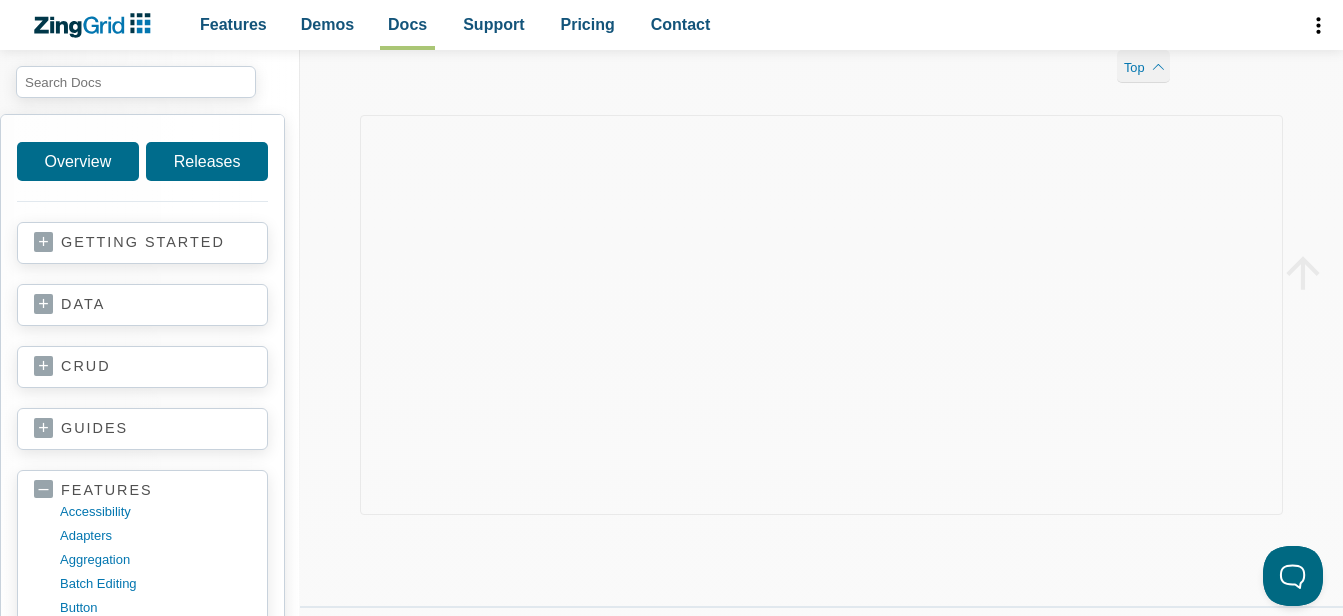 scroll, scrollTop: 735, scrollLeft: 0, axis: vertical 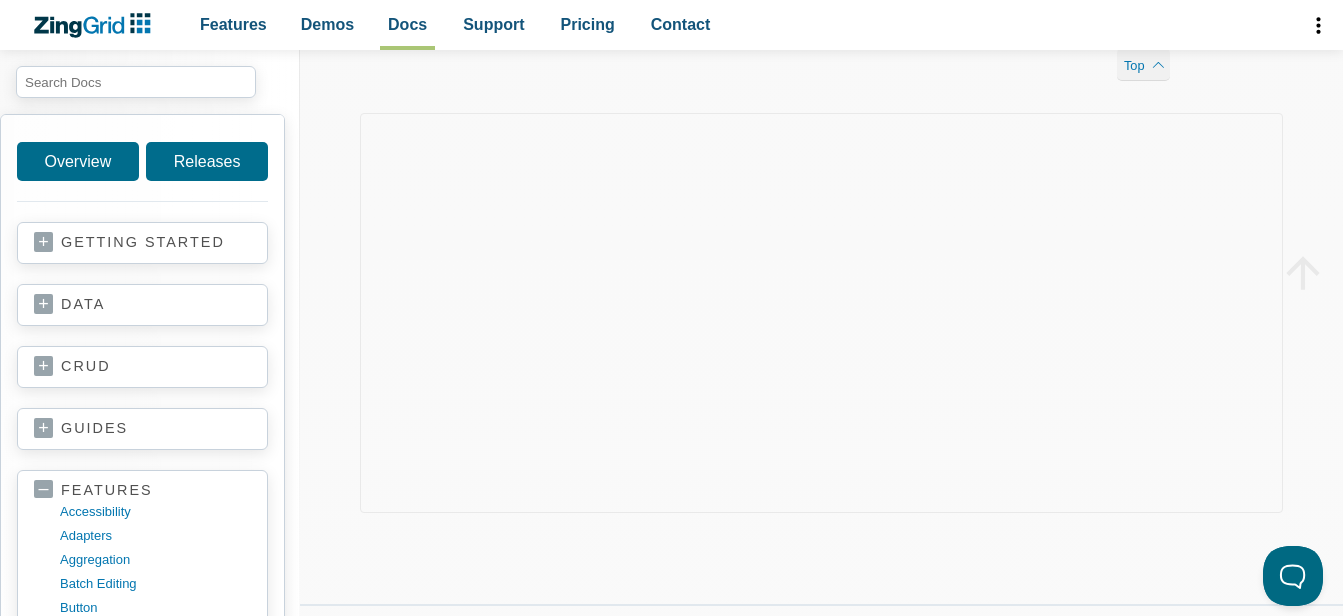 click at bounding box center [821, 359] 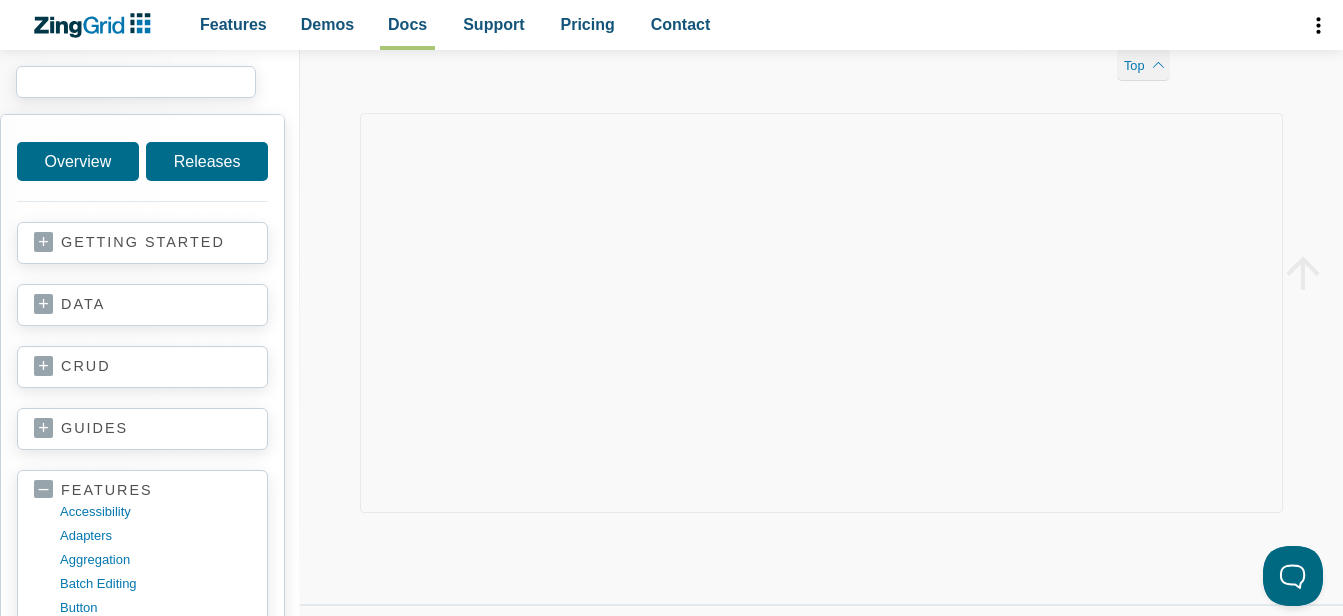click at bounding box center [136, 82] 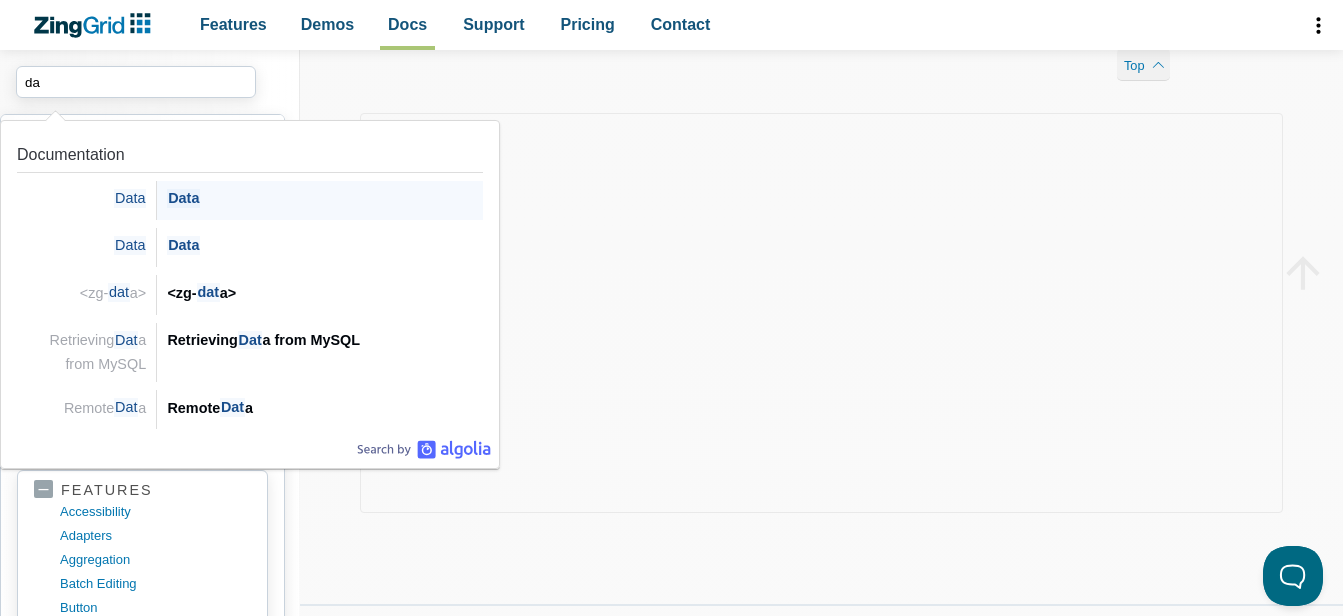 type on "d" 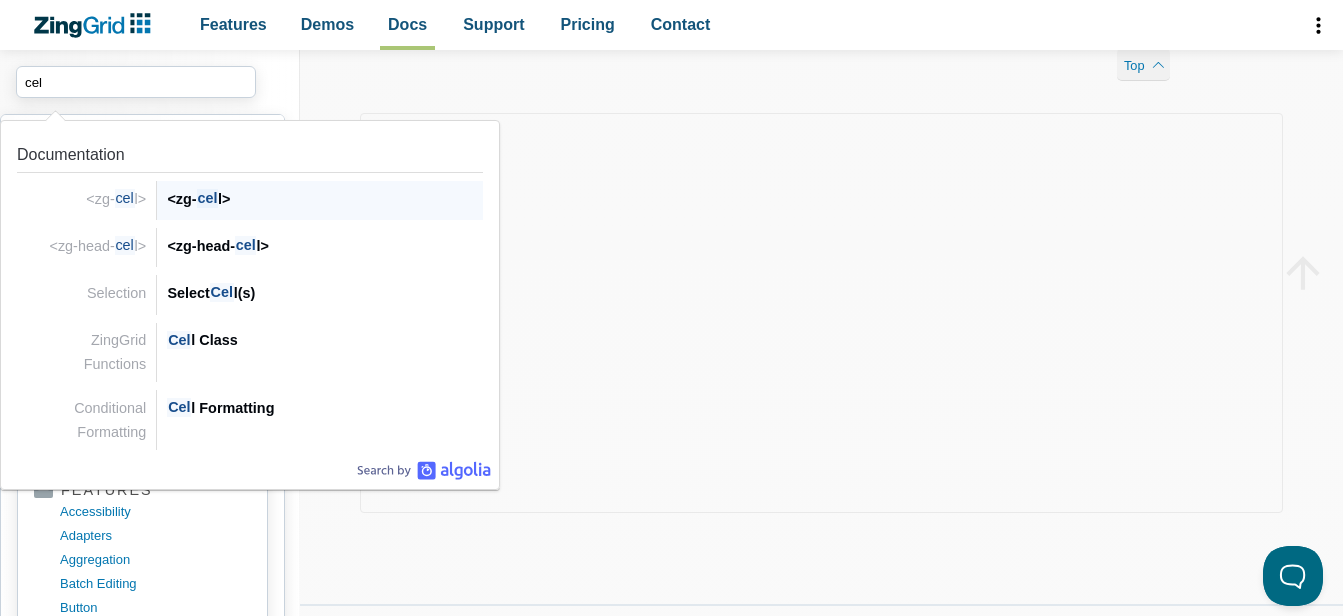type on "cell" 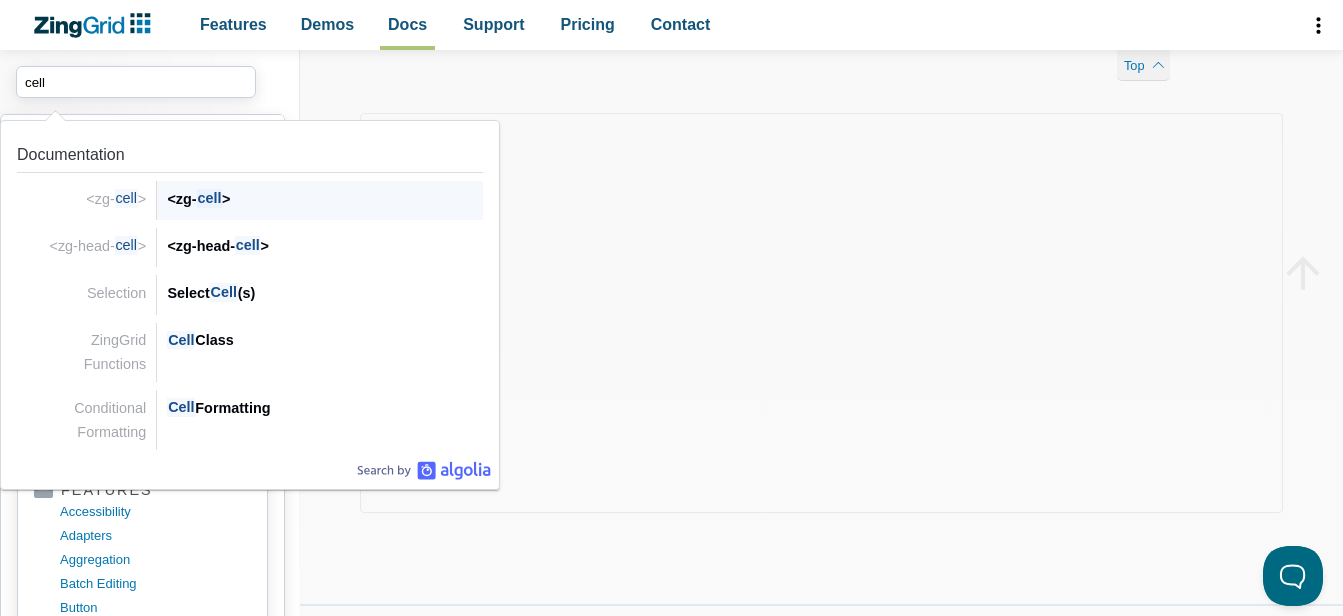 type 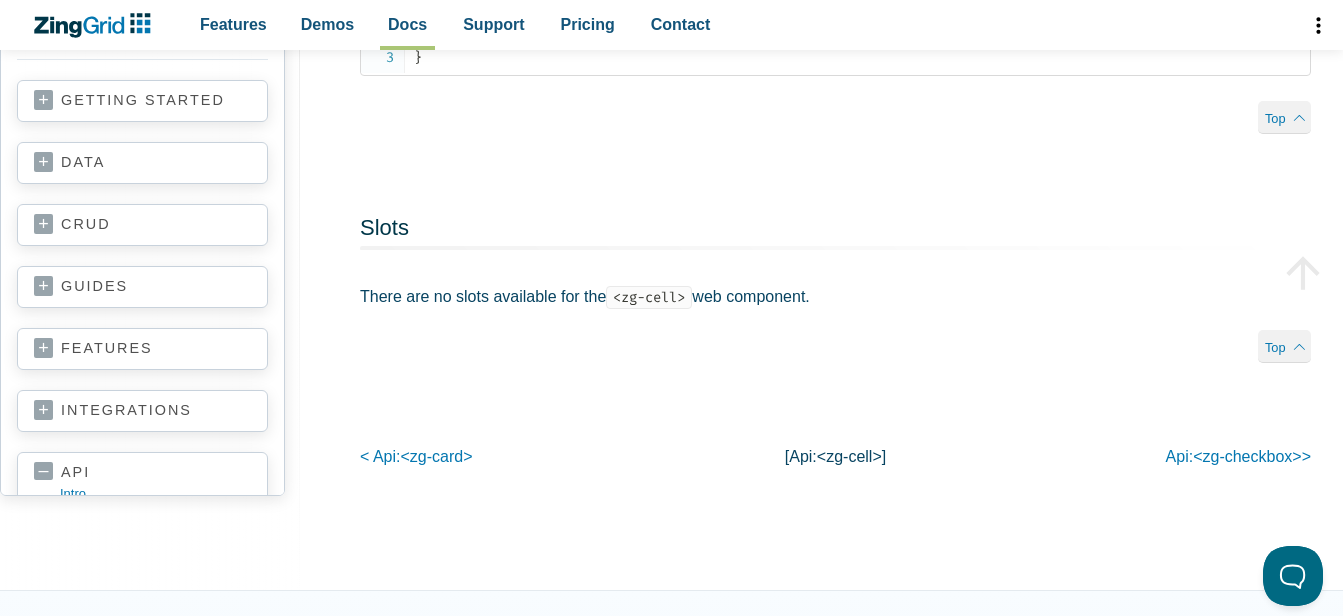 scroll, scrollTop: 5355, scrollLeft: 0, axis: vertical 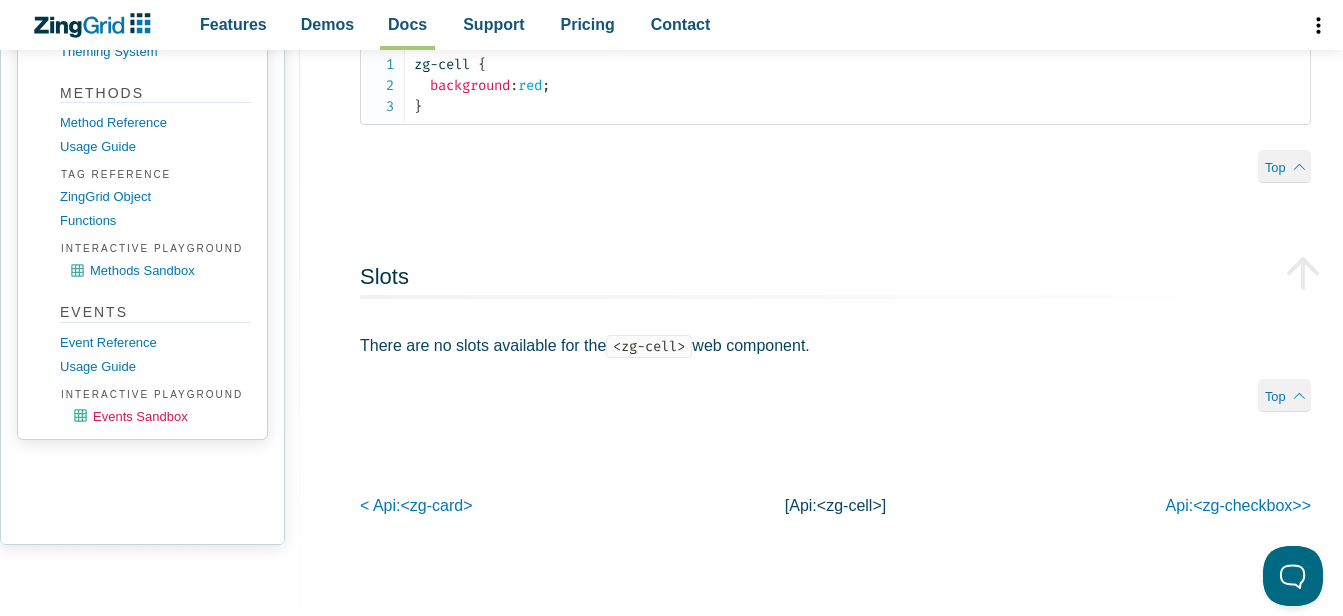 click on "Events Sandbox" at bounding box center (164, 417) 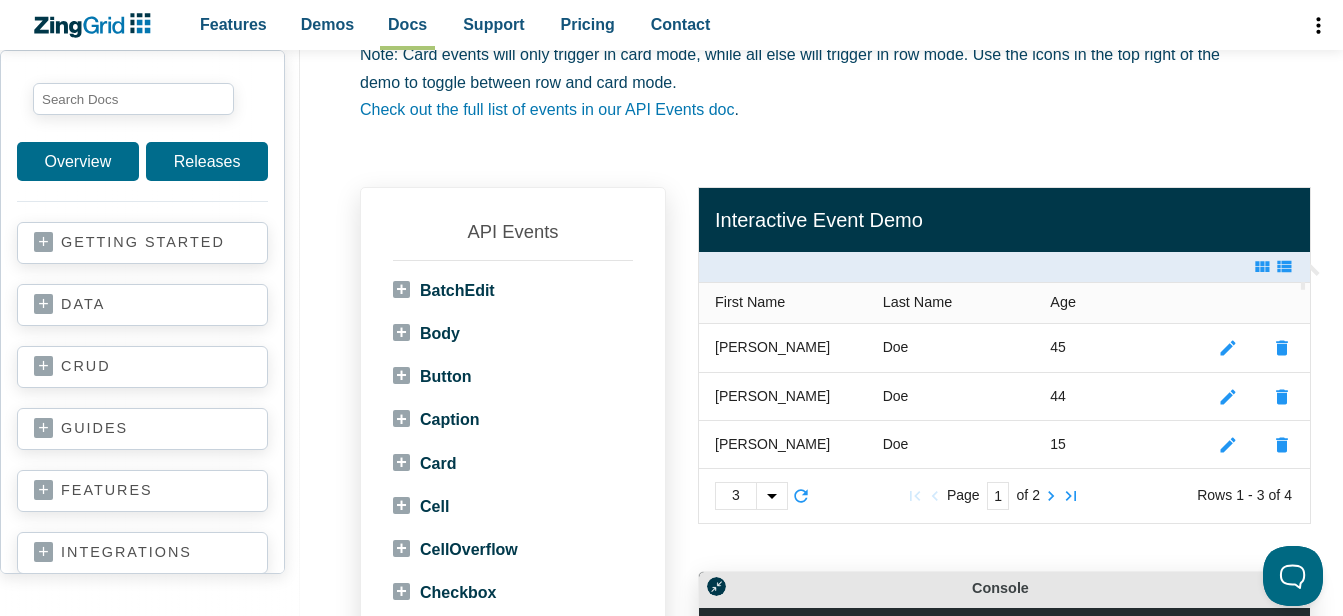 scroll, scrollTop: 0, scrollLeft: 0, axis: both 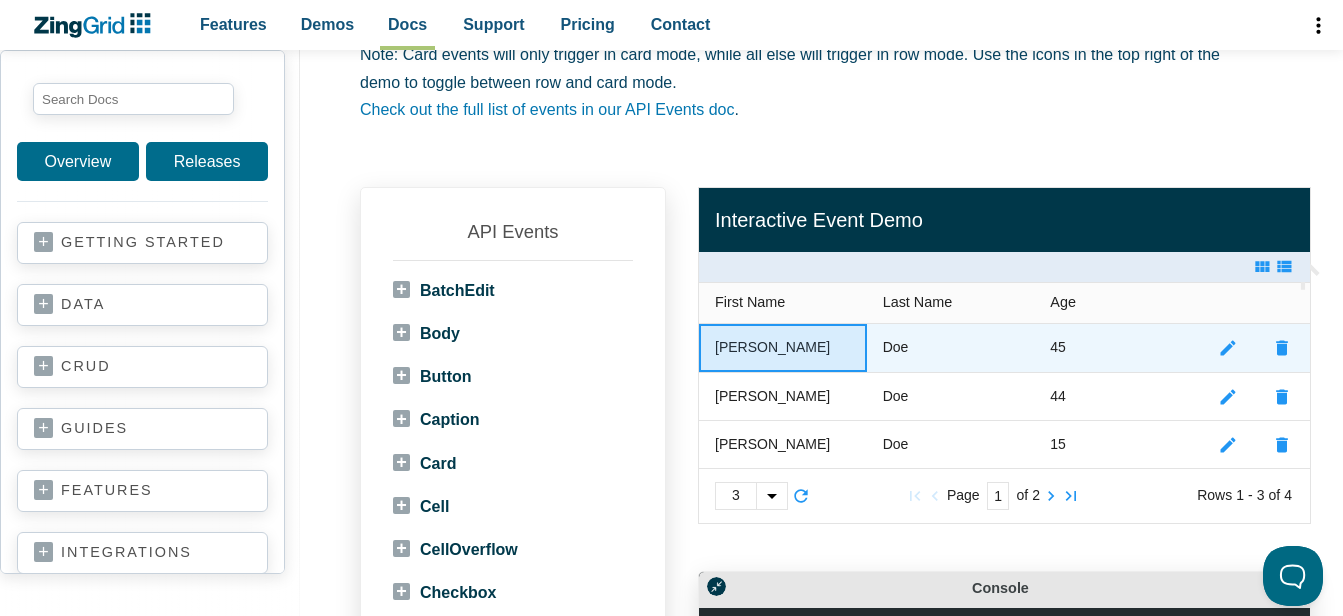 click on "John" at bounding box center [772, 348] 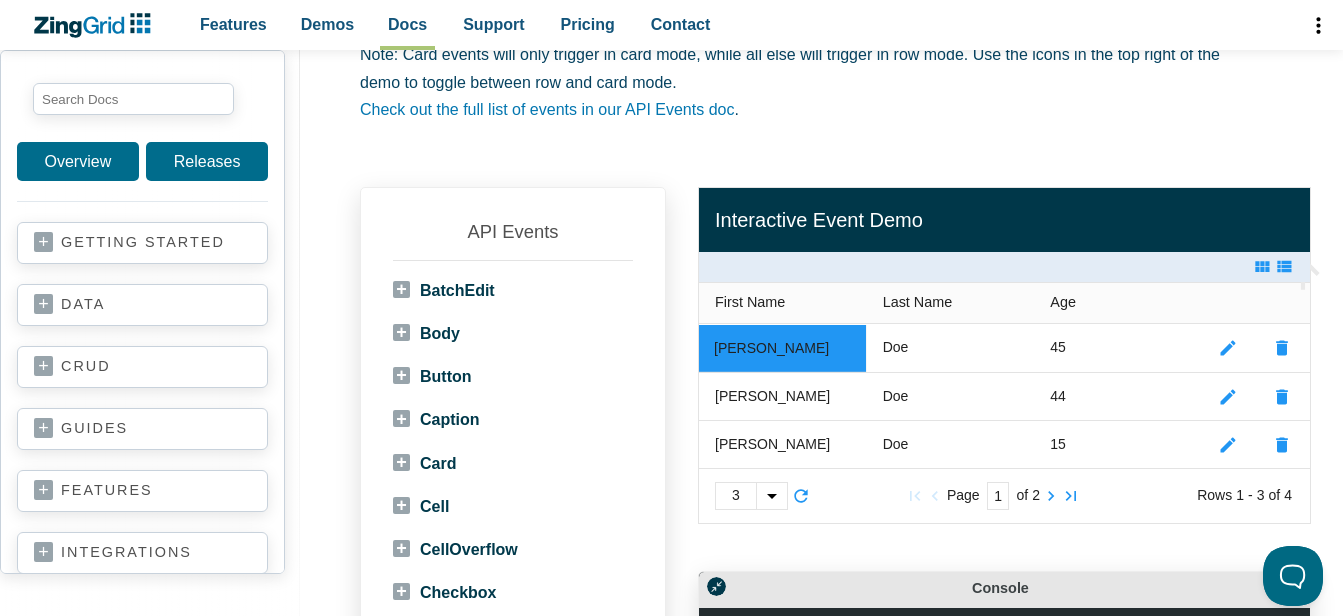 click on "Events Sandbox
ZingGrid provides events that allow you to control your grid's behavior after a certain event occurs.
Use this sandbox to check out the different types of events you can trigger on the grid.
Simply use the navigation bar on the left to browse available ZingGrid events. Hover over the event name to view additional data. Select the events you want to listen for, then interact with the  "Interactive Event Demo"  grid to test out how the events are triggered.
Note: Card events will only trigger in card mode, while all else will trigger in row mode. Use the icons in the top right of the demo to toggle between row and card mode.
Check out the full list of events in our API Events doc .
API Events     BatchEdit     Body     Button" at bounding box center (835, 413) 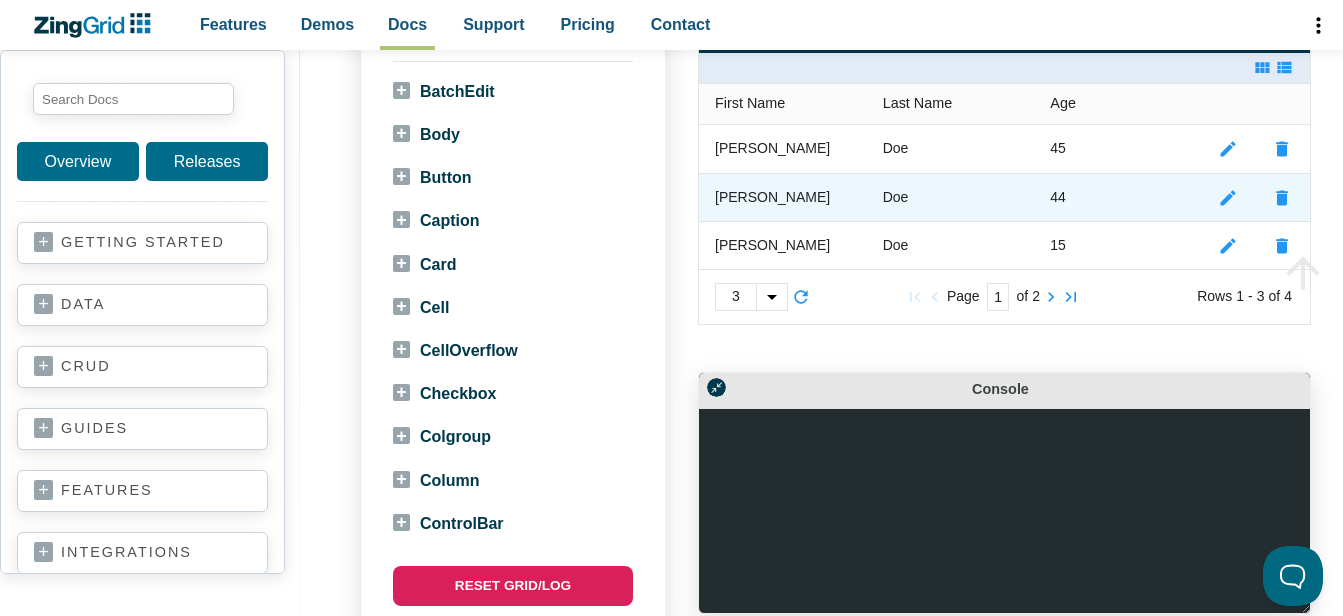 scroll, scrollTop: 496, scrollLeft: 0, axis: vertical 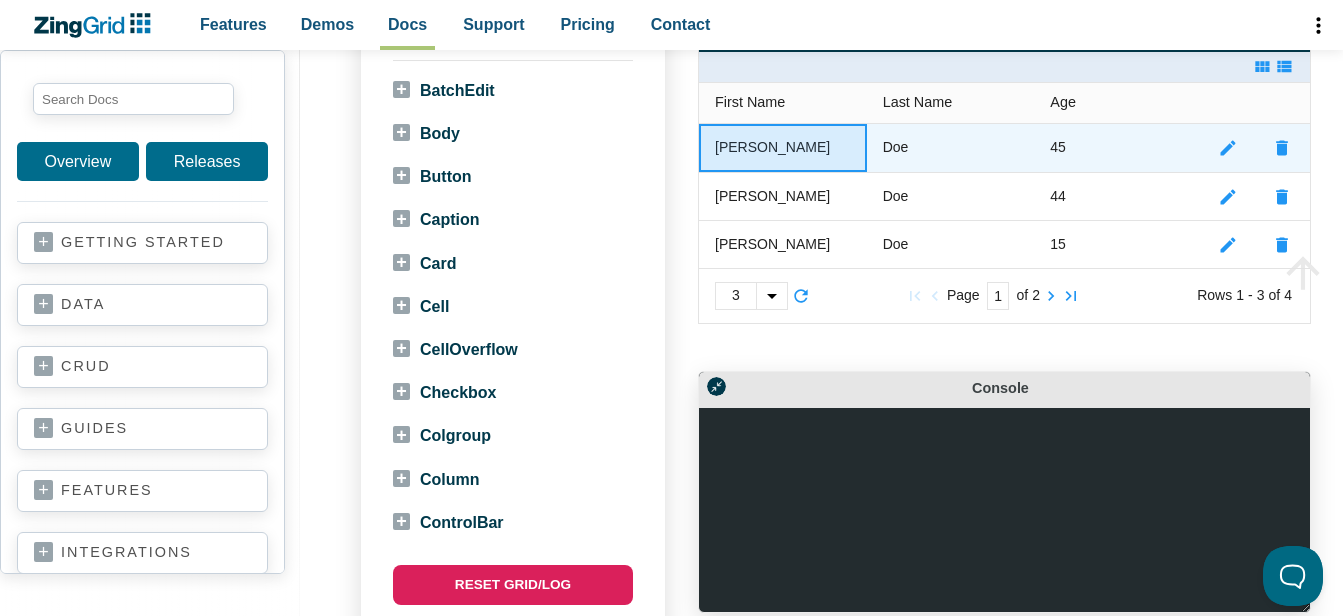 click on "John" at bounding box center (783, 148) 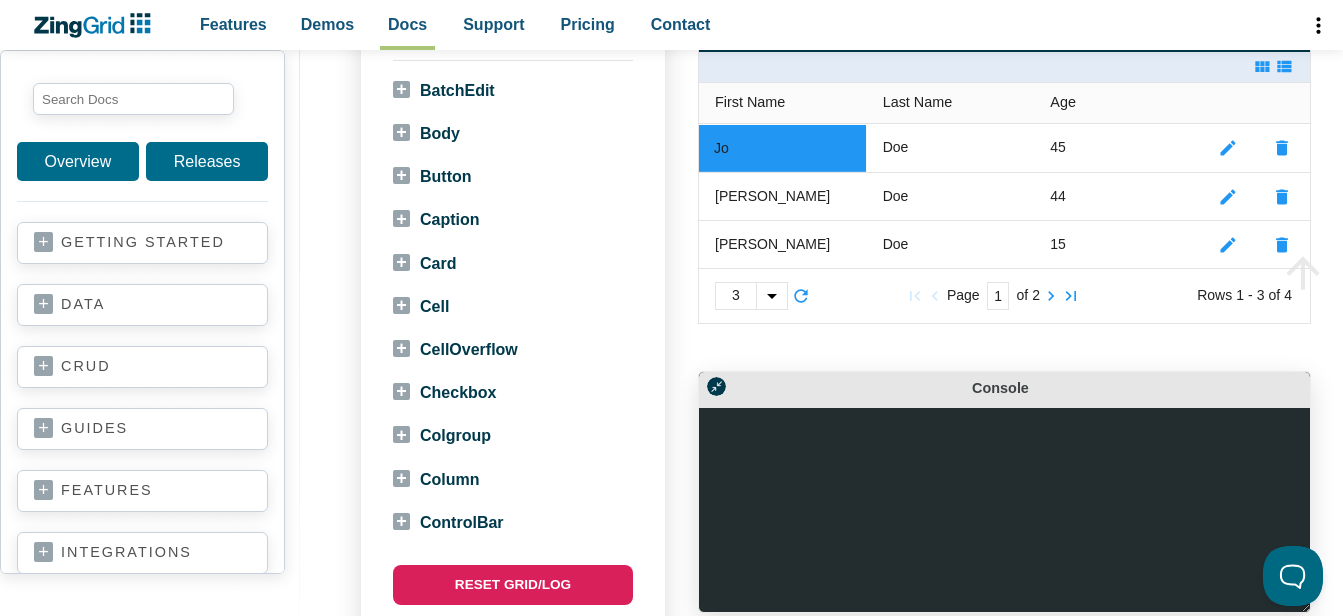type on "J" 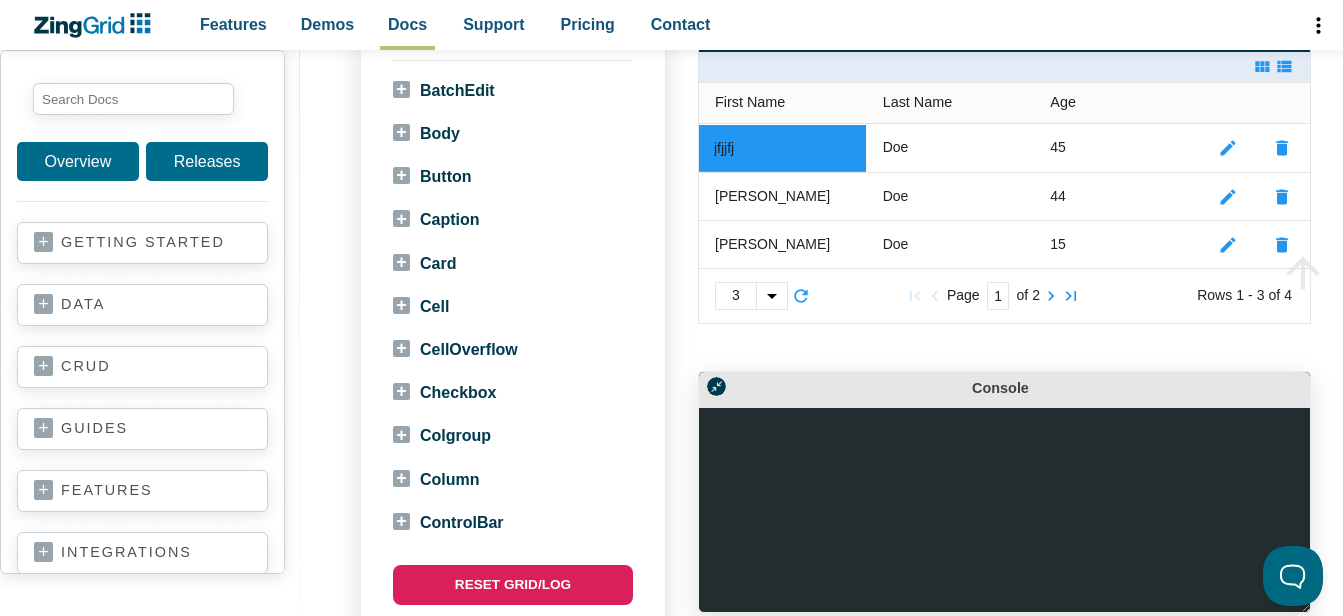 type on "jfjjfj" 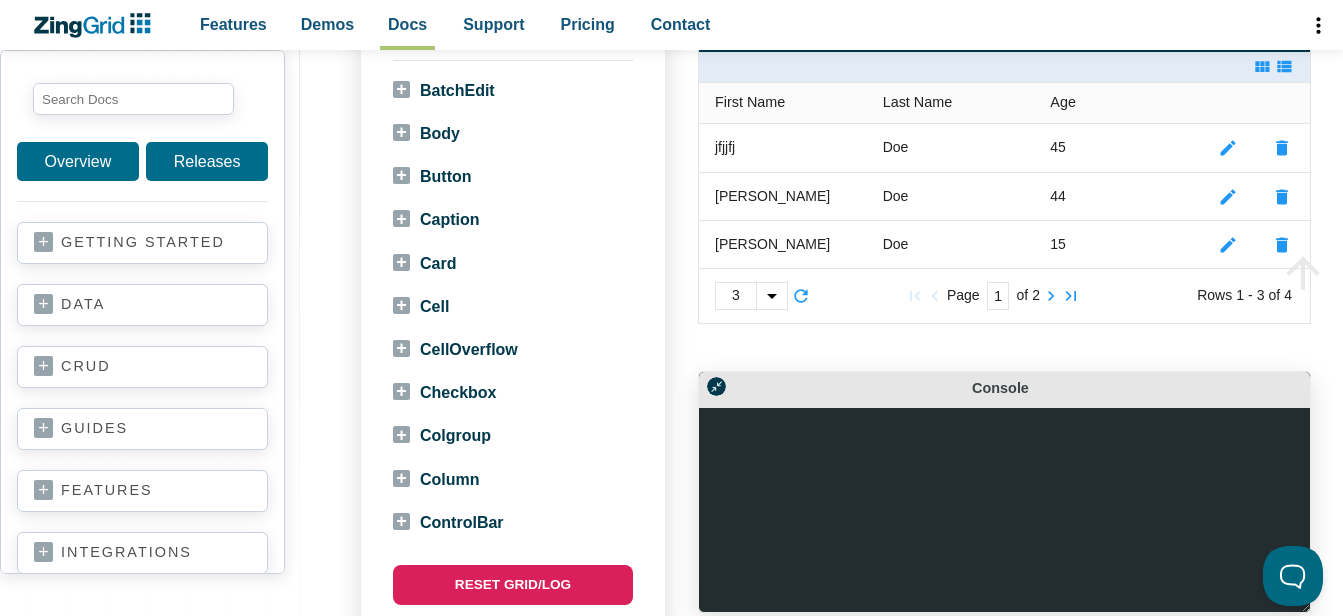 click at bounding box center [1004, 510] 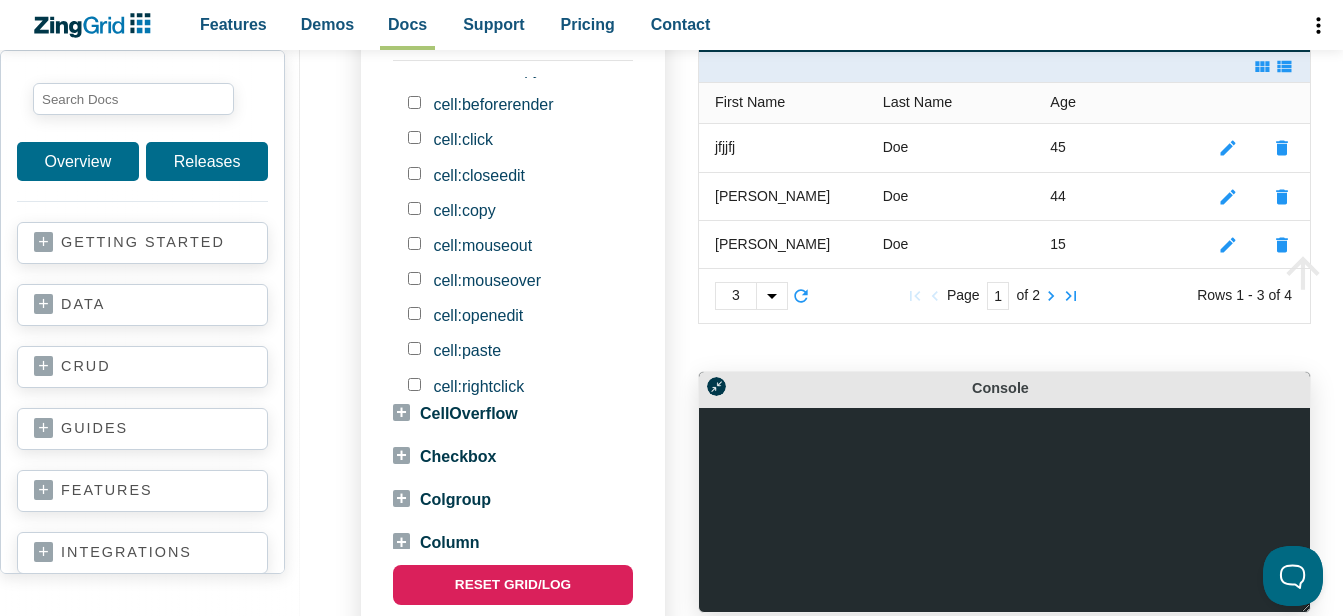 scroll, scrollTop: 282, scrollLeft: 0, axis: vertical 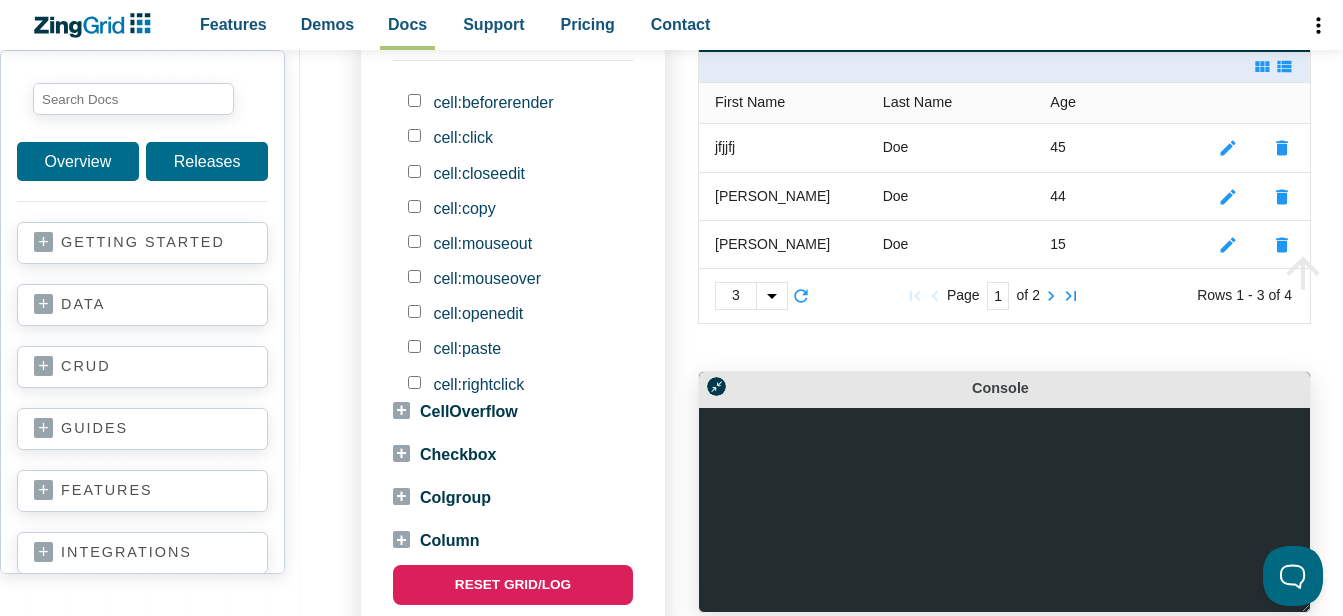 click on "cell:openedit
Fires the event when the cell editor is opened. Returns:  {     ZGData.columnIndex (number)     [DOMAIN_NAME] (object)     ZGData.DOMCell (object)     ZGData.fieldIndex (string)     ZGData.rowIndex (number) }" at bounding box center (414, 311) 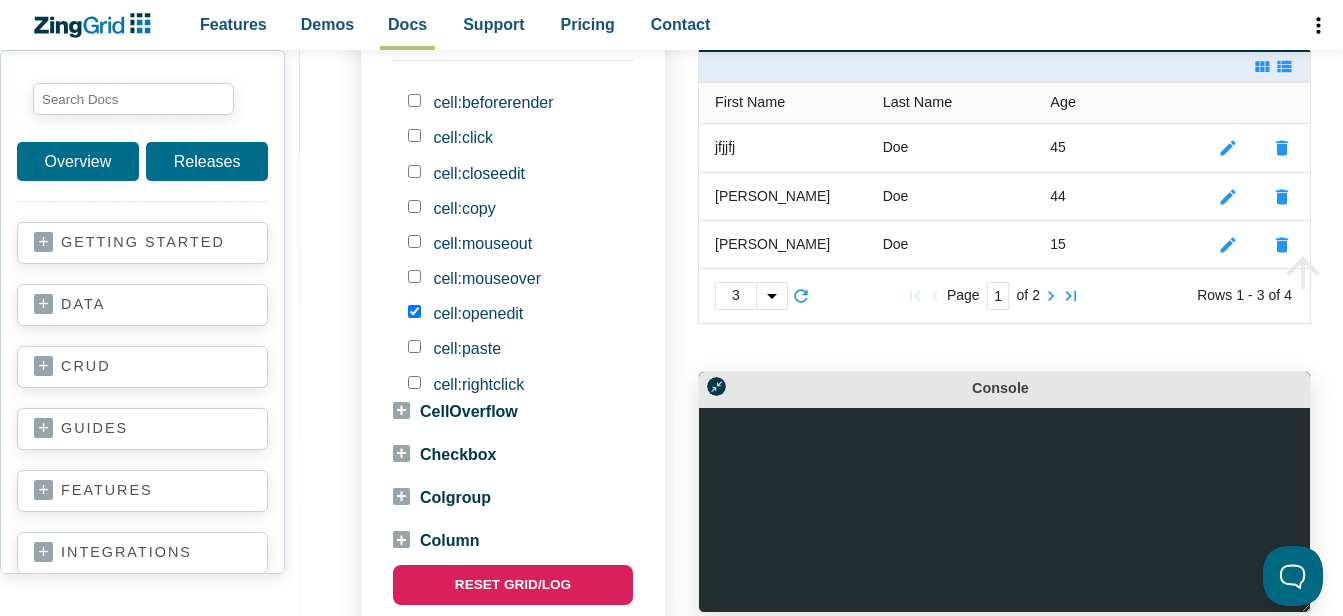 click on "cell:closeedit
Fires the event when the cell editor is closed. Returns:  {     ZGData.canceled (boolean)     ZGData.columnIndex (number)     ZGData.data (object)     ZGData.DOMCell (object)     ZGData.fieldIndex (string)     ZGData.newValue (string)     ZGData.rowIndex (number) }" at bounding box center [414, 171] 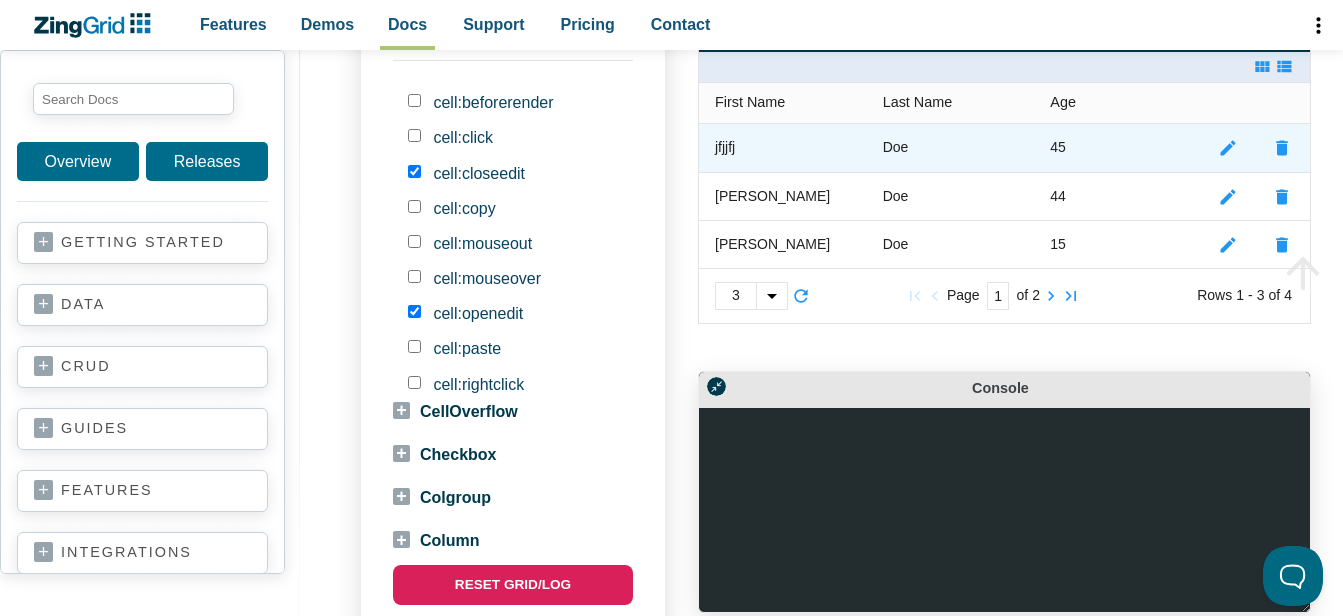 click on "jfjjfj" at bounding box center (783, 148) 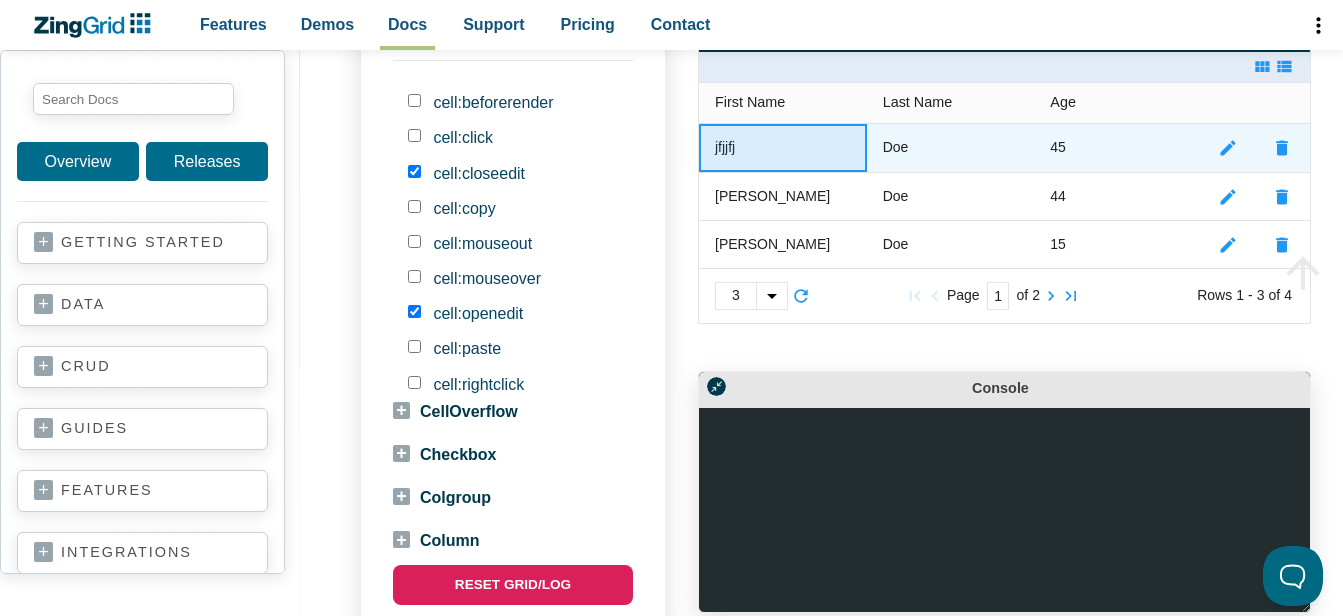 click on "jfjjfj" at bounding box center [783, 148] 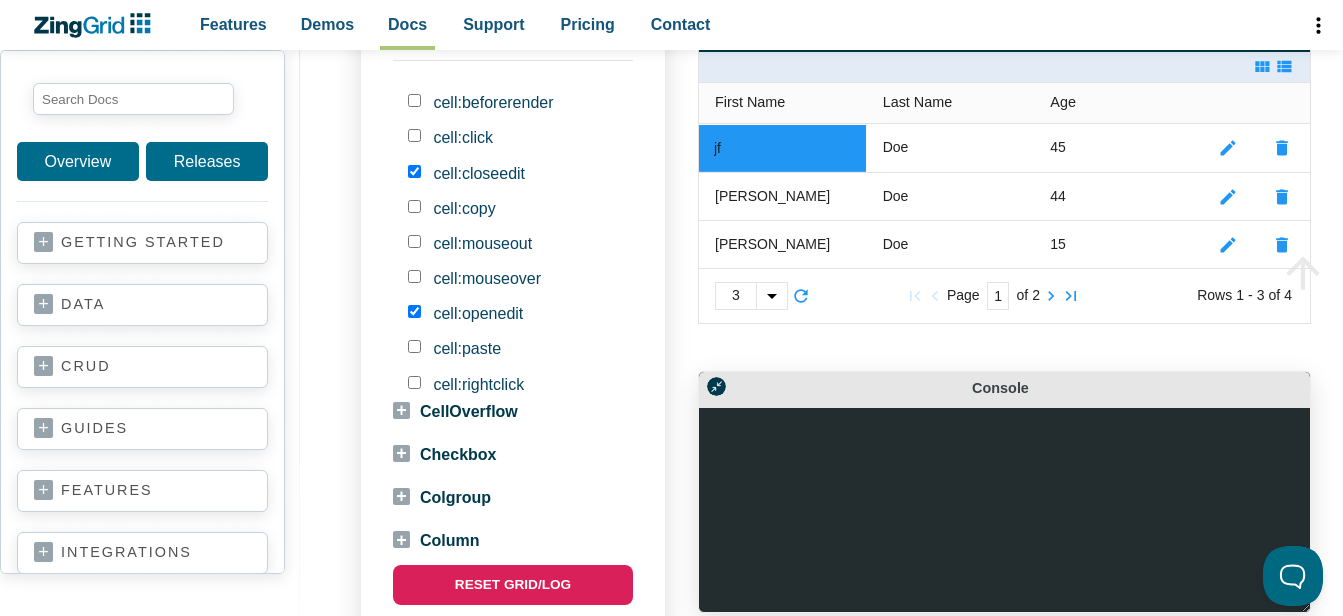 type on "j" 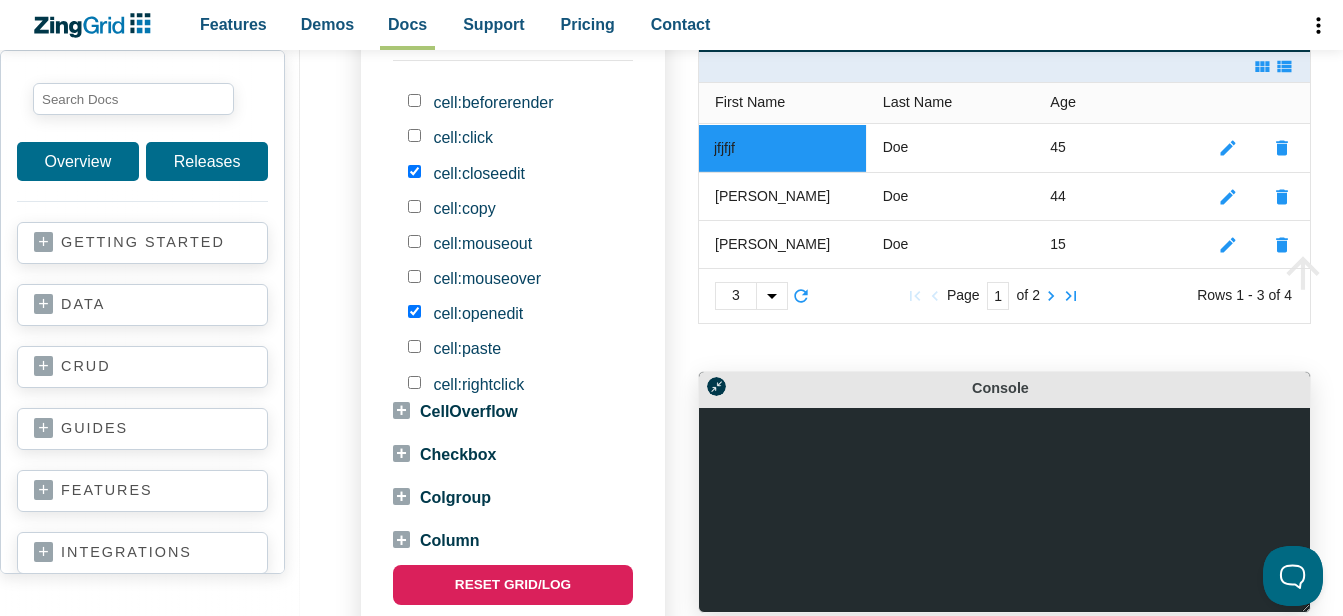 type on "jfjfjf" 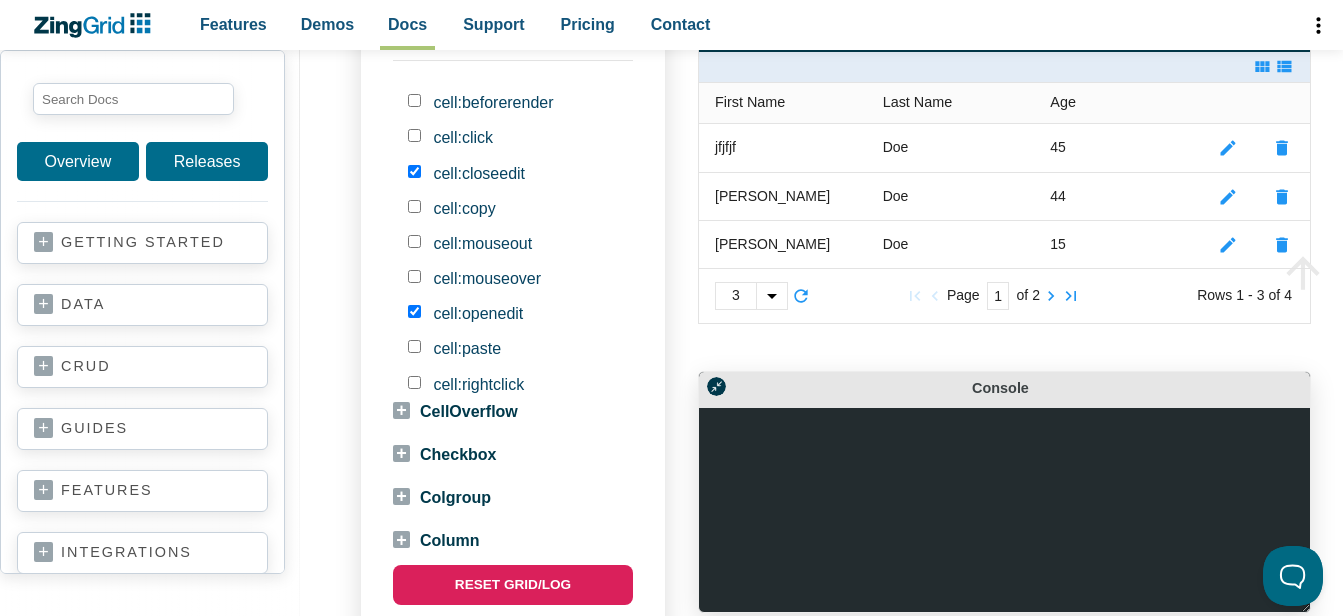 click at bounding box center [1004, 510] 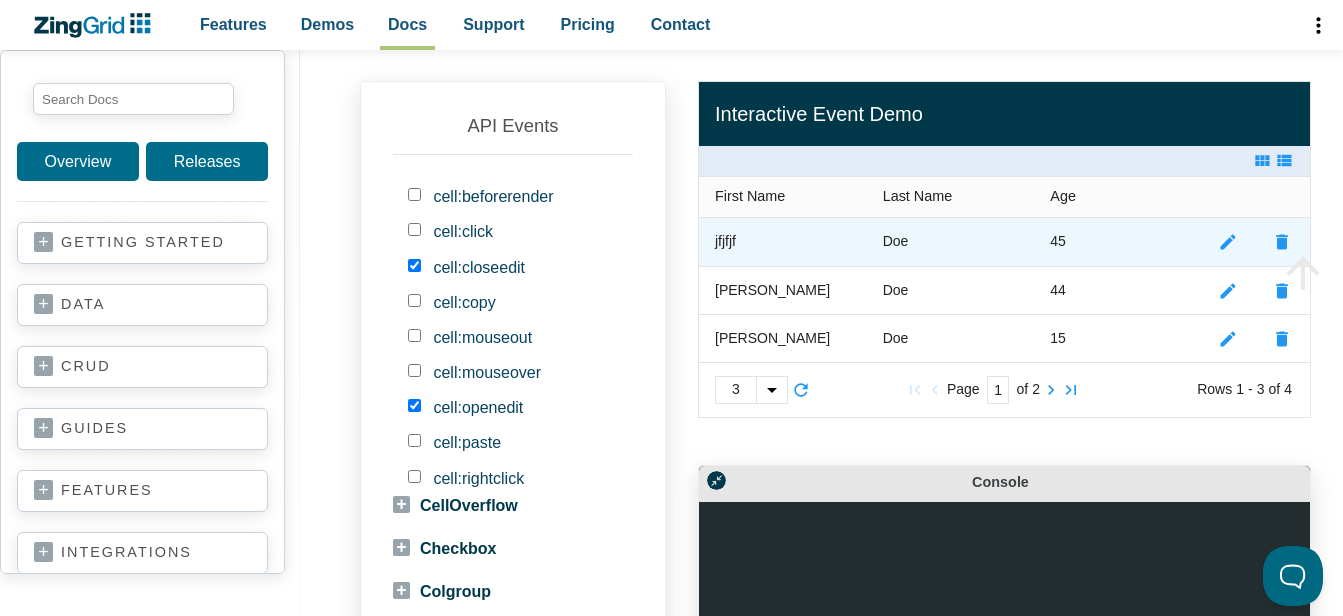 scroll, scrollTop: 404, scrollLeft: 0, axis: vertical 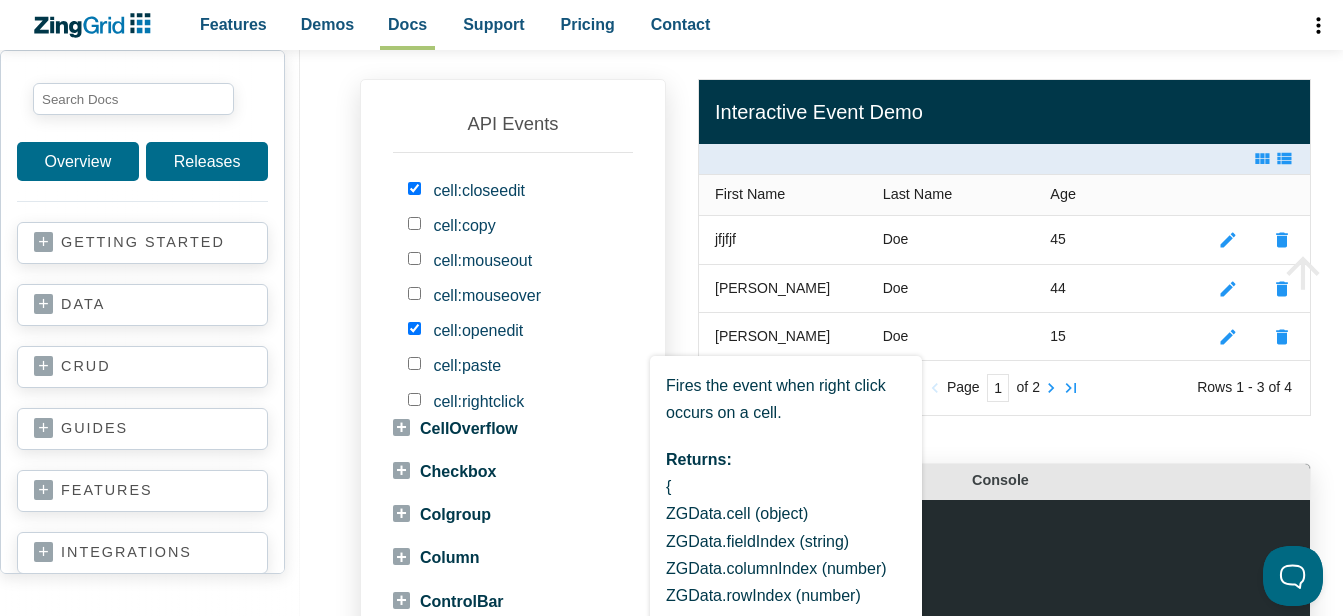 click on "cell:rightclick
Fires the event when right click occurs on a cell. Returns:  {     ZGData.cell (object)     ZGData.fieldIndex (string)     ZGData.columnIndex (number)     ZGData.rowIndex (number)     ZGData.recordIndex (string)     ZGData.type (string)     ZGData.value (string)     ZGEvent (object)     ZGTarget (object) }" at bounding box center [478, 401] 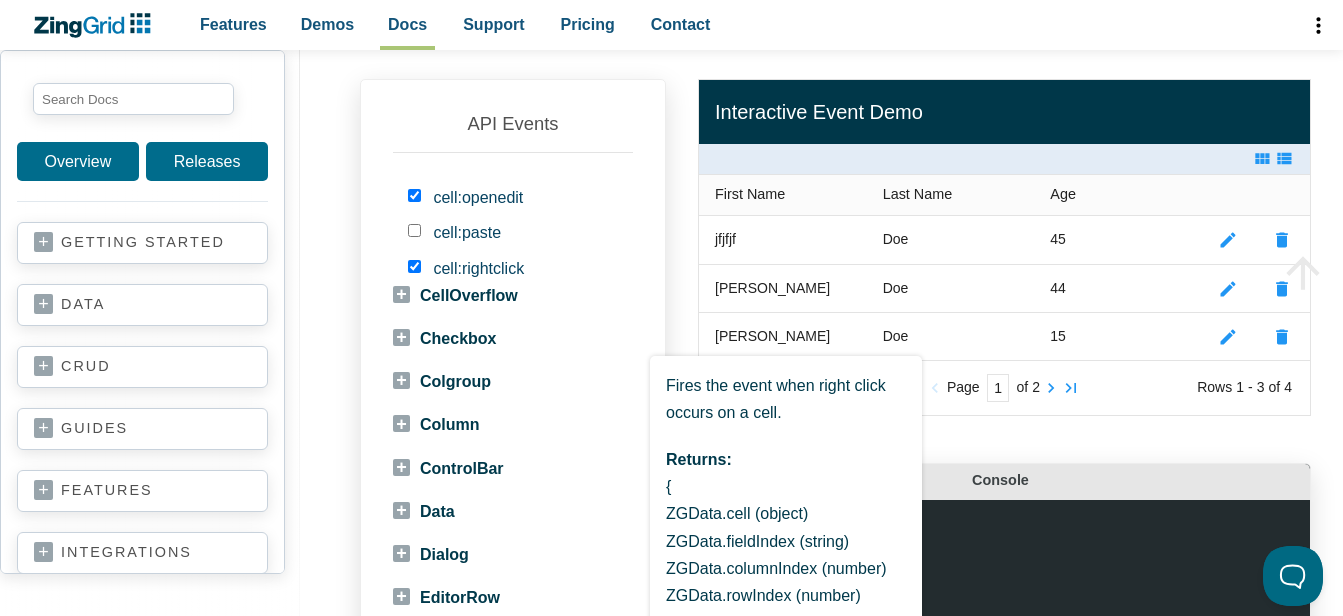 scroll, scrollTop: 489, scrollLeft: 0, axis: vertical 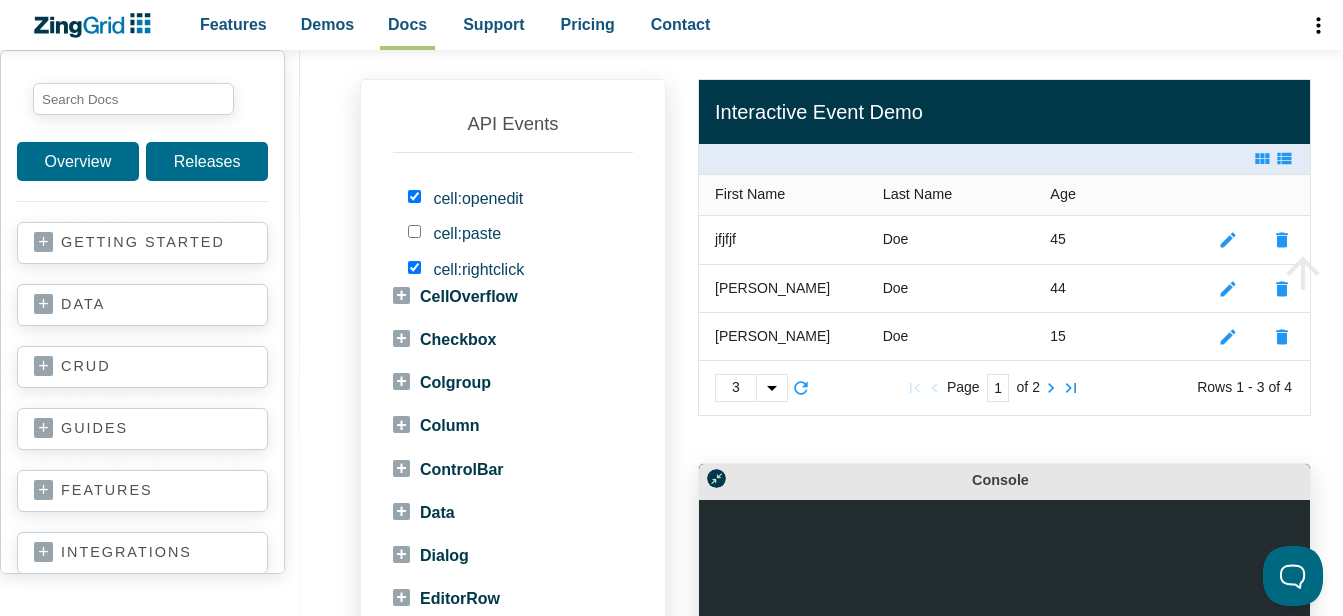 click on "First Name Last Name Age jfjfjf Doe 45 Jane Doe 44 John Jr. Doe 15 Jane Jr. Doe 13 There are no records to display. Interactive Event Demo Edit Records (Batch): Insert New Record Here Start End Freeze Column - Left Freeze Column - Right Unfreeze Column Freeze Row - Top Freeze Row - Bottom Unfreeze Row Hide Column Sort Column Edit Cell Edit Row Delete row Duplicate row Save Cancel Copy Cell Paste Cell Select Cell Select Row Select All Deselect Go to previous page Go to next page Go to first page Go to last page Unsave Grid State ZingGrid Version 3 1 2 3 Page 1 of 2 Rows 1 - 3 of 4 First Name Last Name Age Edit Delete         Console" at bounding box center (1004, 404) 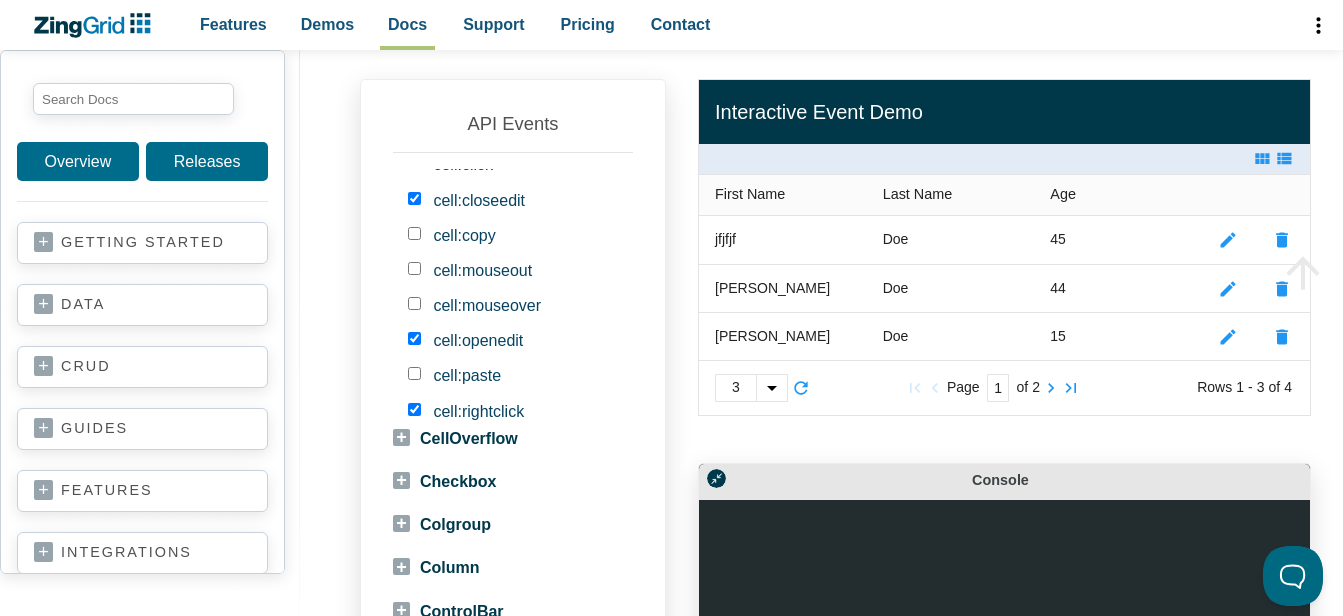 drag, startPoint x: 495, startPoint y: 339, endPoint x: 737, endPoint y: 426, distance: 257.16336 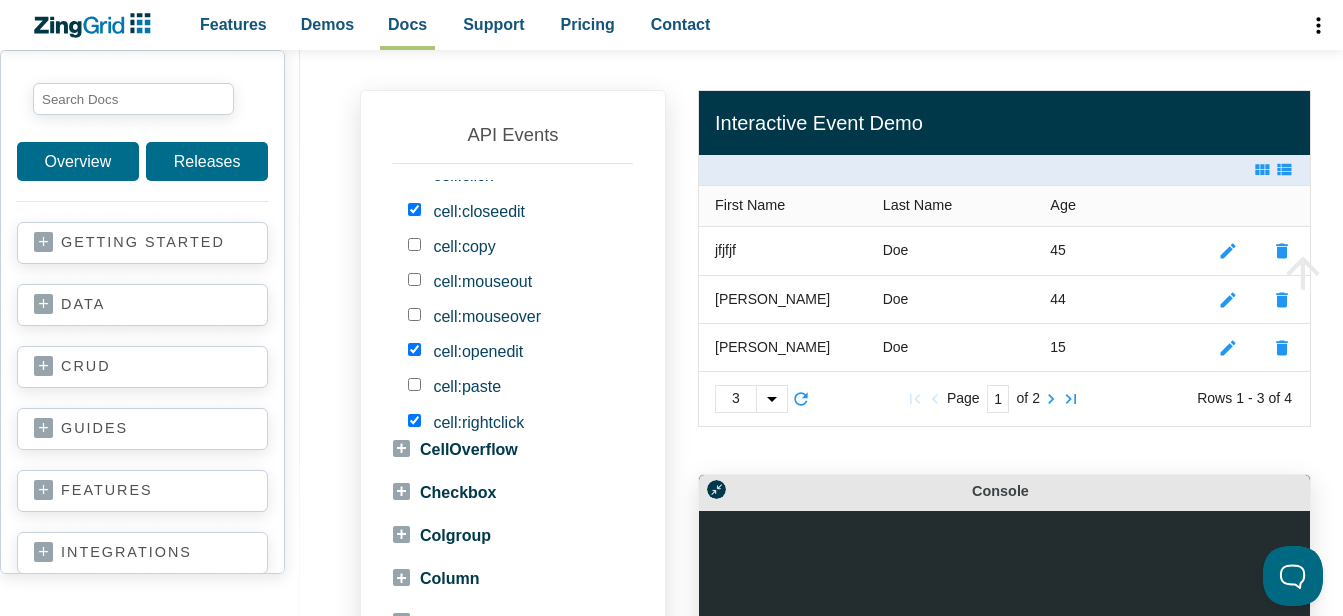 scroll, scrollTop: 394, scrollLeft: 0, axis: vertical 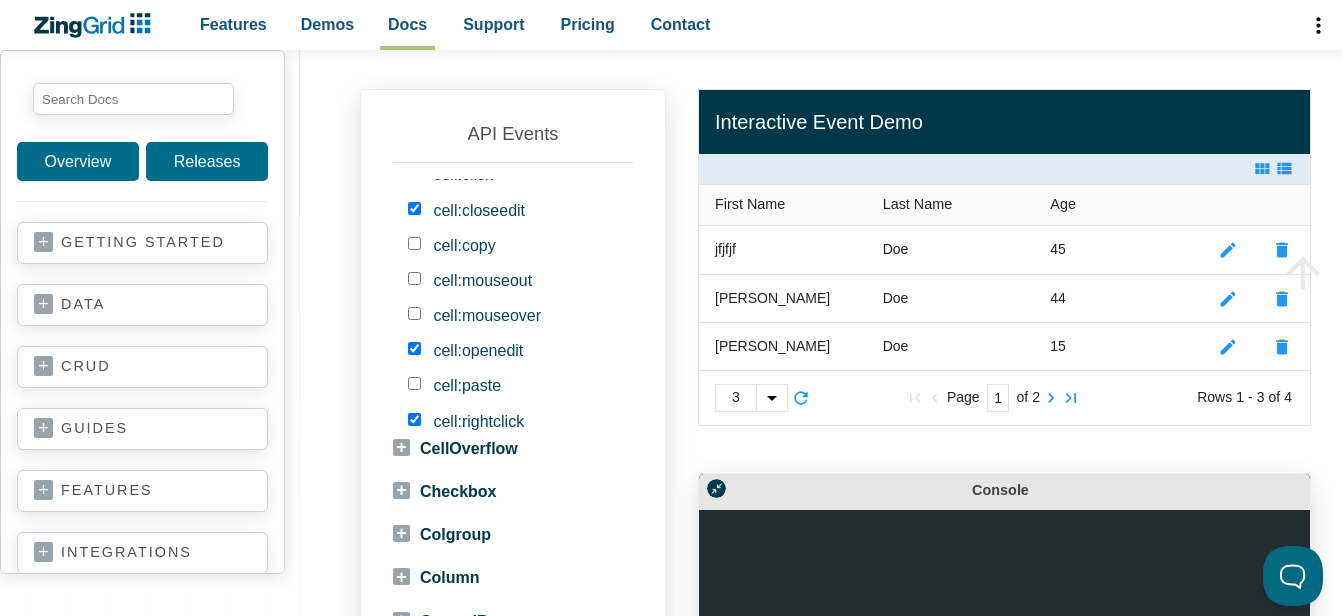 click on "Console" at bounding box center [1014, 490] 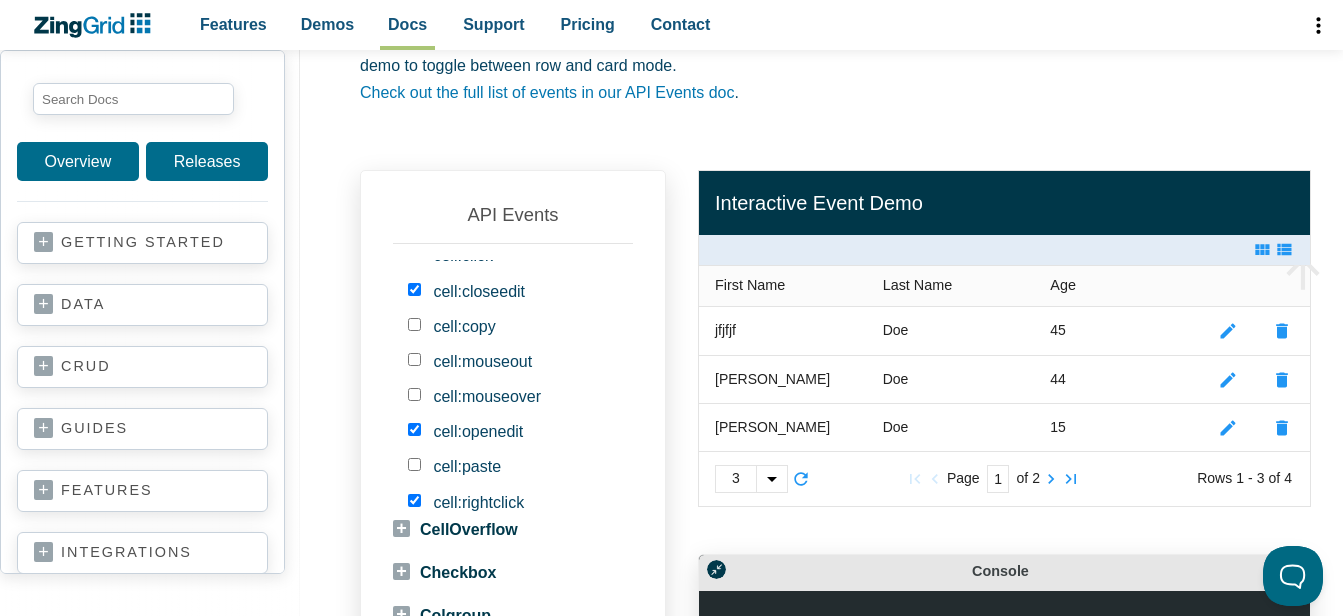 scroll, scrollTop: 297, scrollLeft: 0, axis: vertical 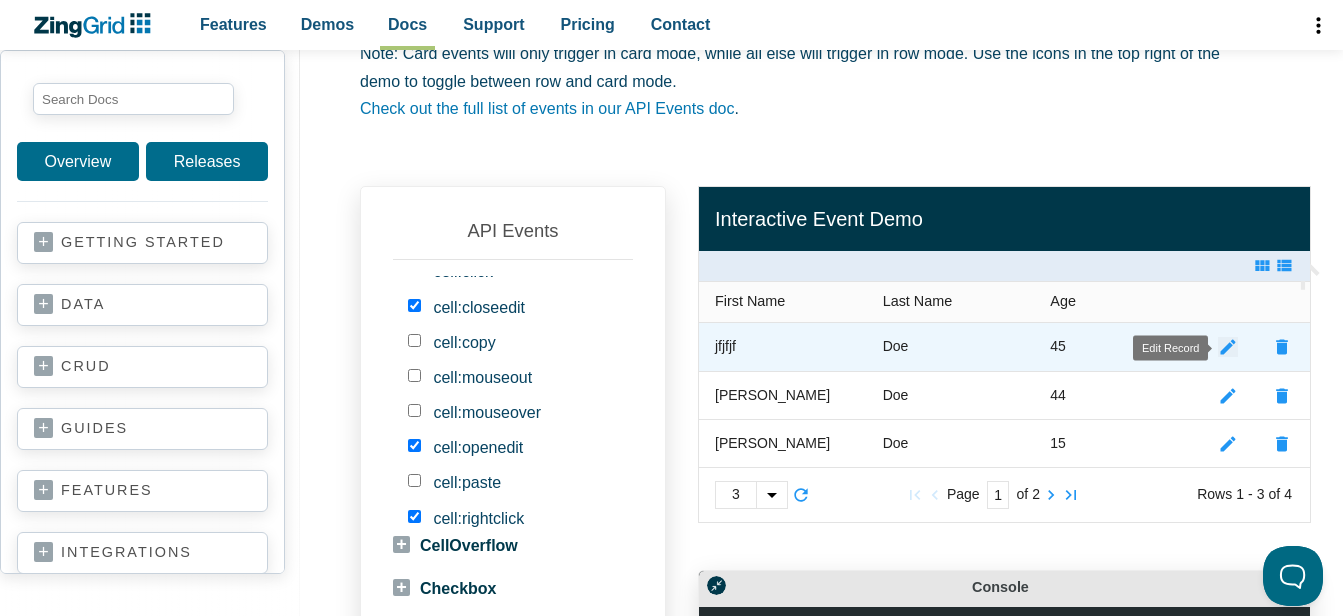 click at bounding box center (1228, 347) 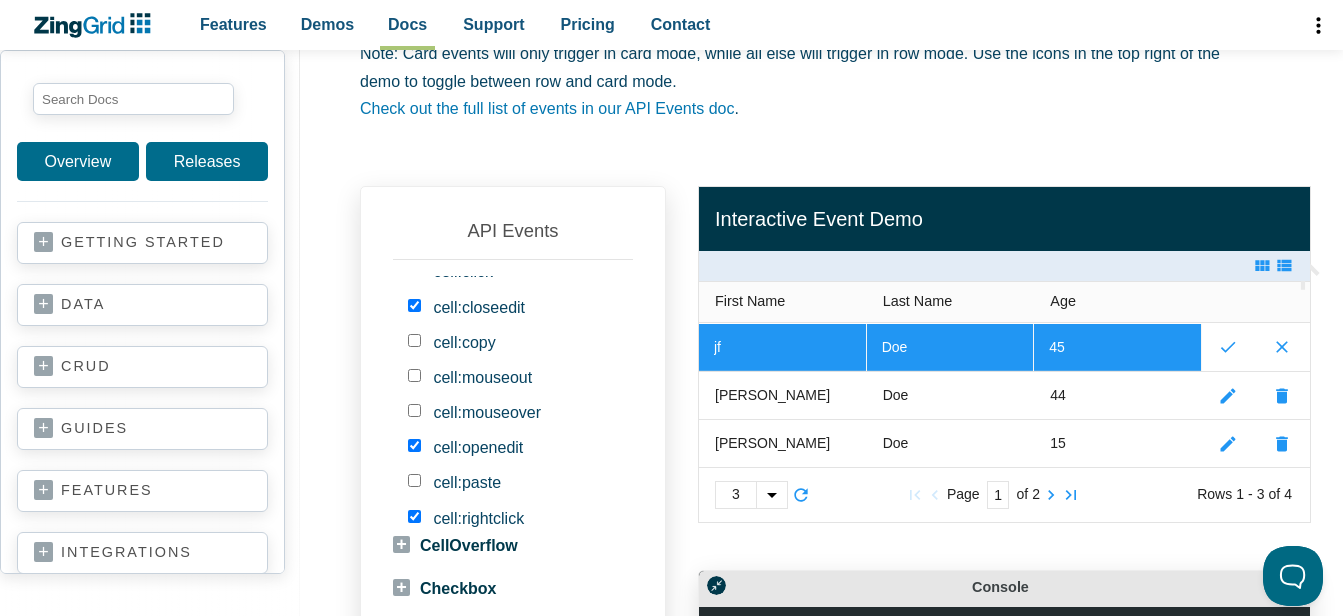 type on "j" 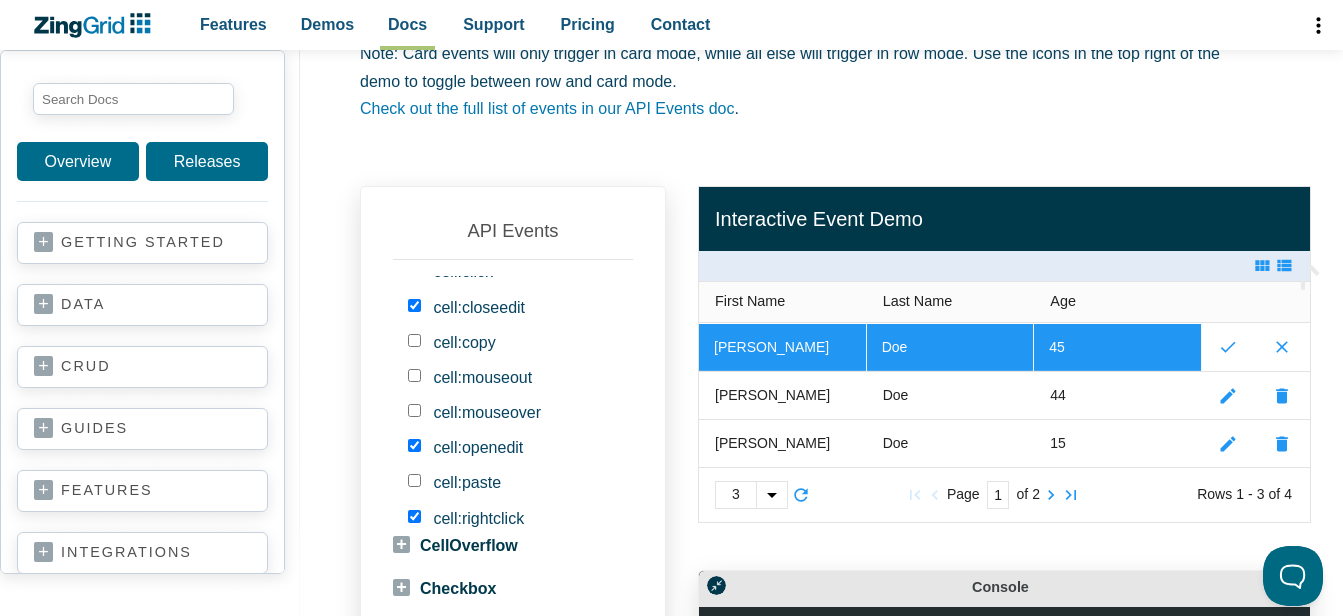 type on "upender" 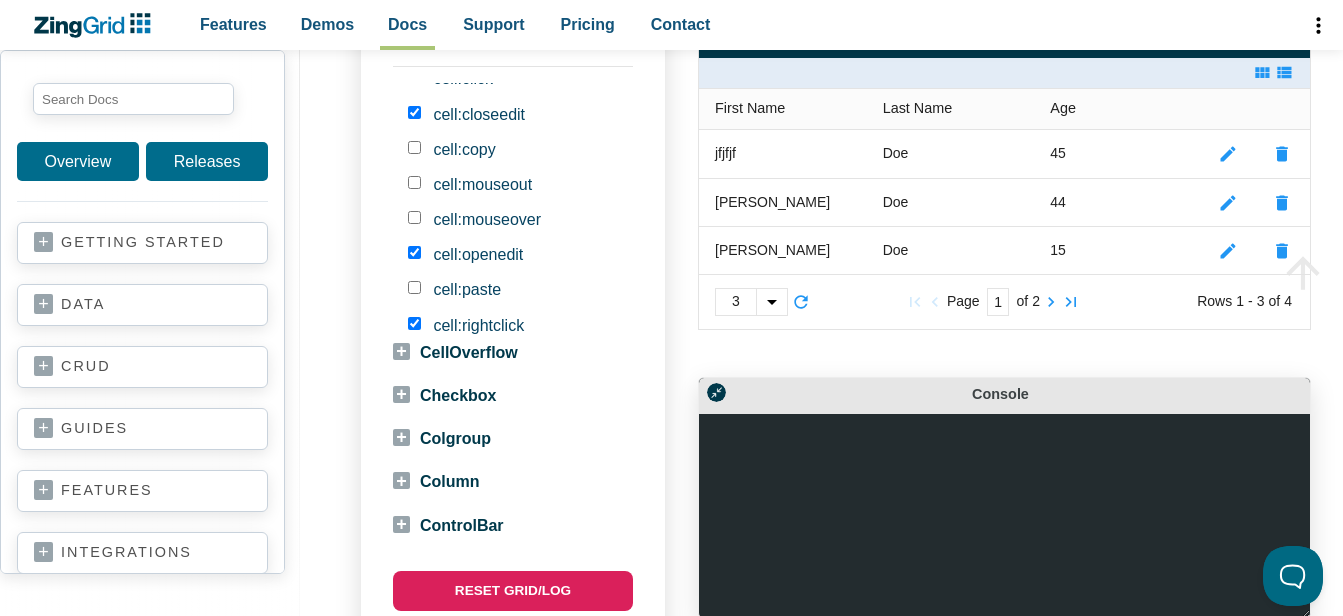 scroll, scrollTop: 507, scrollLeft: 0, axis: vertical 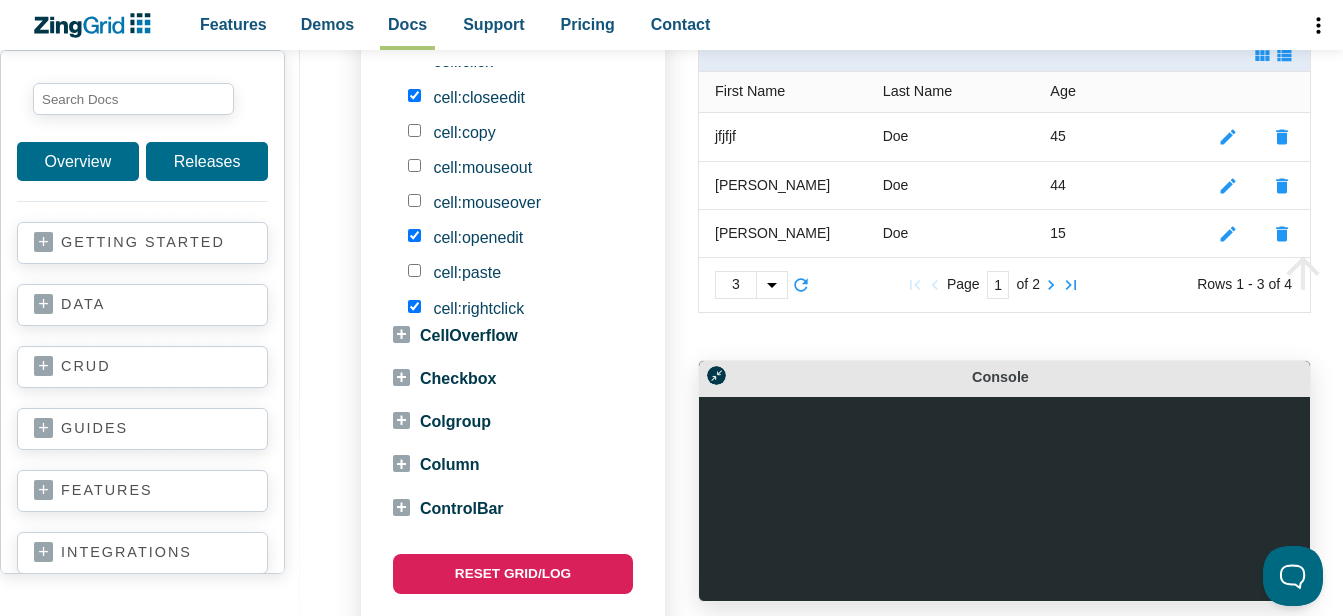 click at bounding box center [1004, 499] 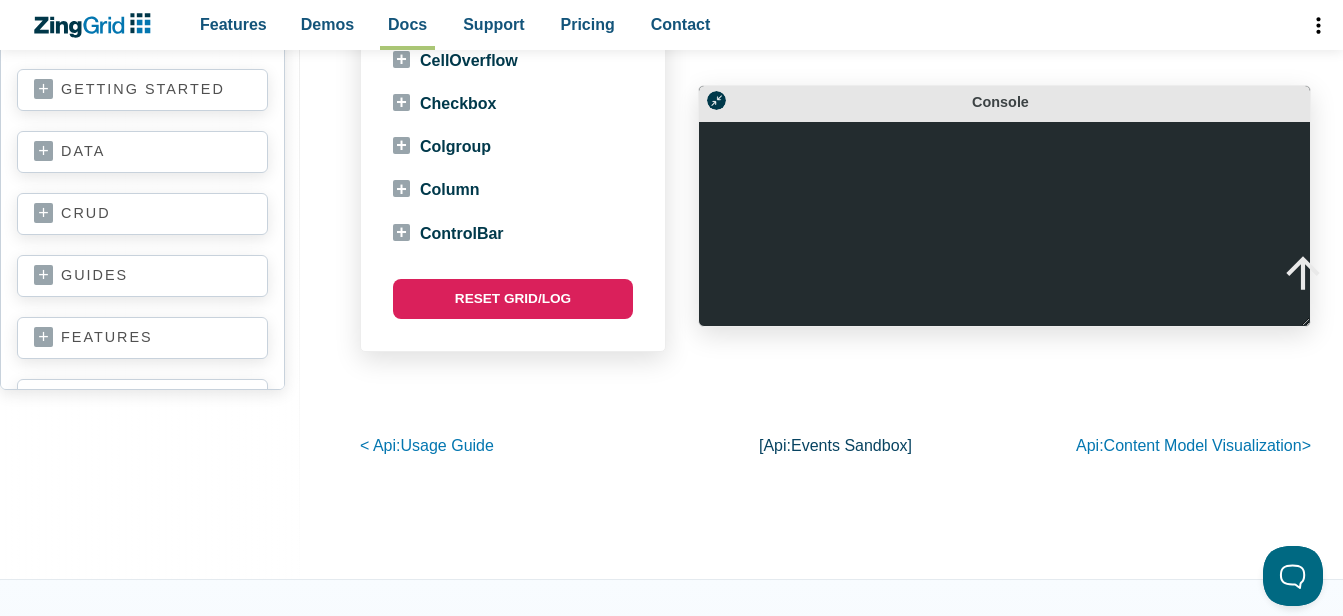 scroll, scrollTop: 787, scrollLeft: 0, axis: vertical 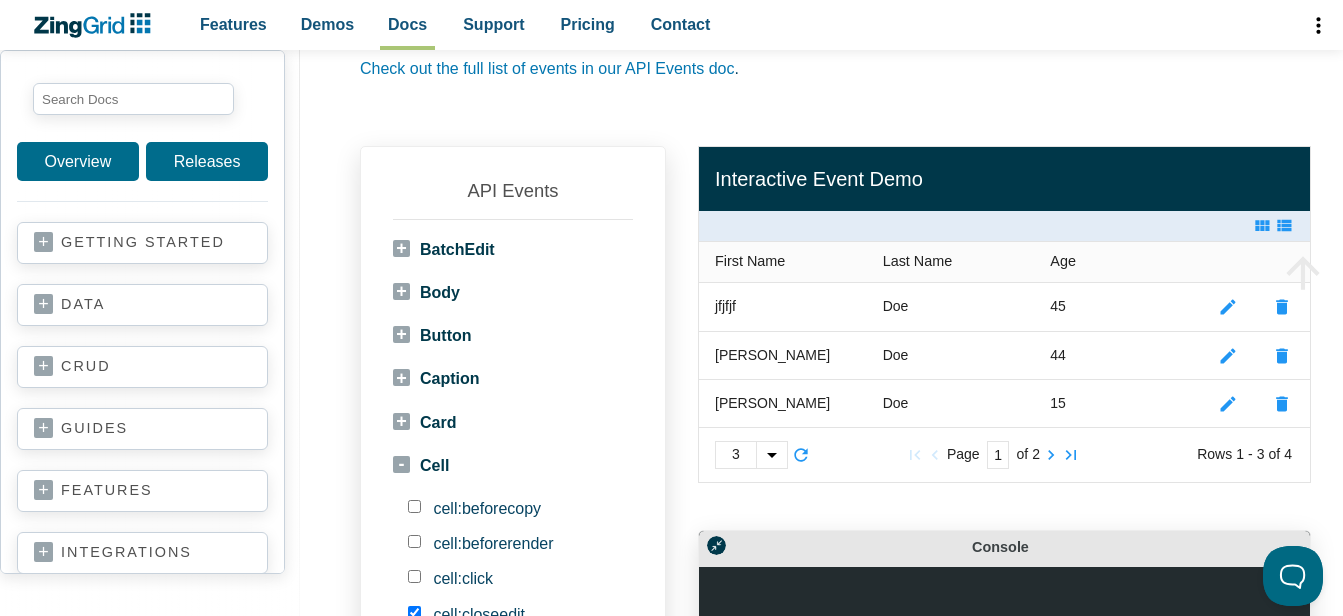 click on "BatchEdit" at bounding box center (444, 249) 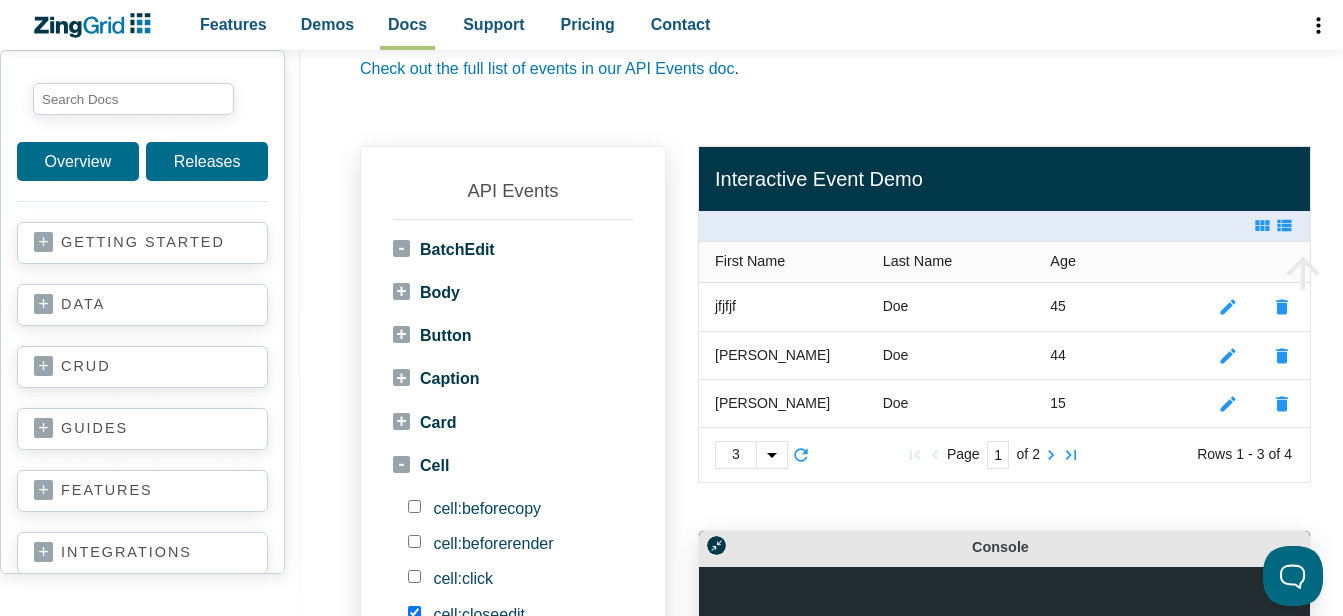 click on "BatchEdit" at bounding box center [444, 249] 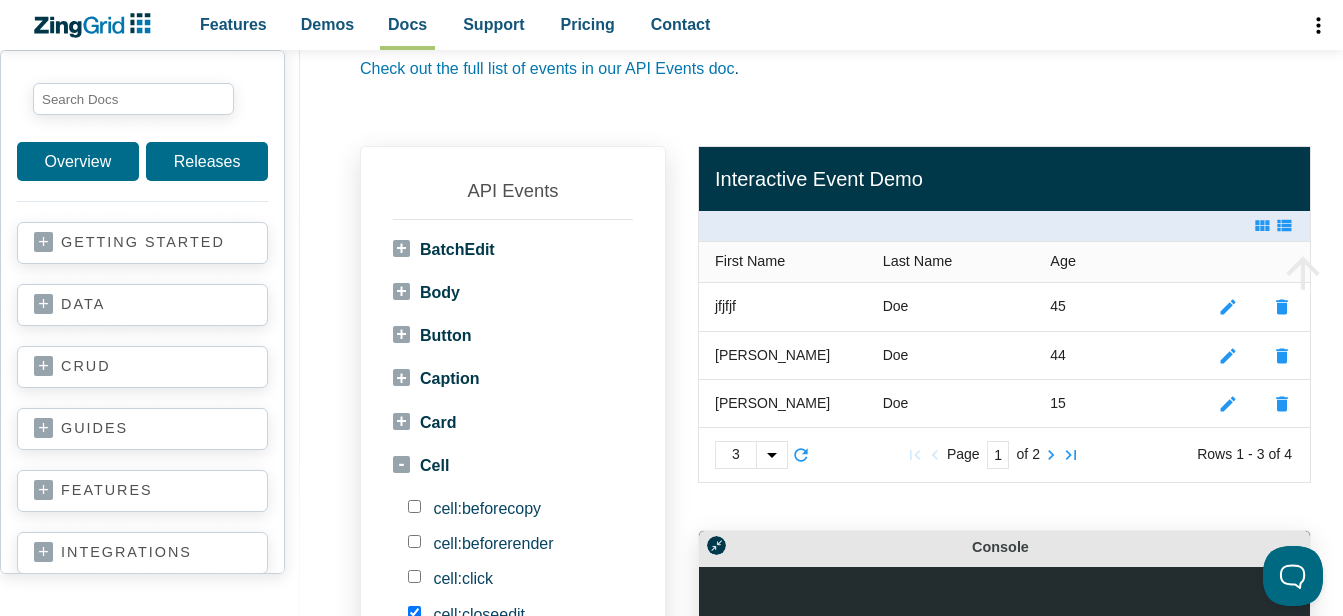 click on "Cell" at bounding box center (421, 465) 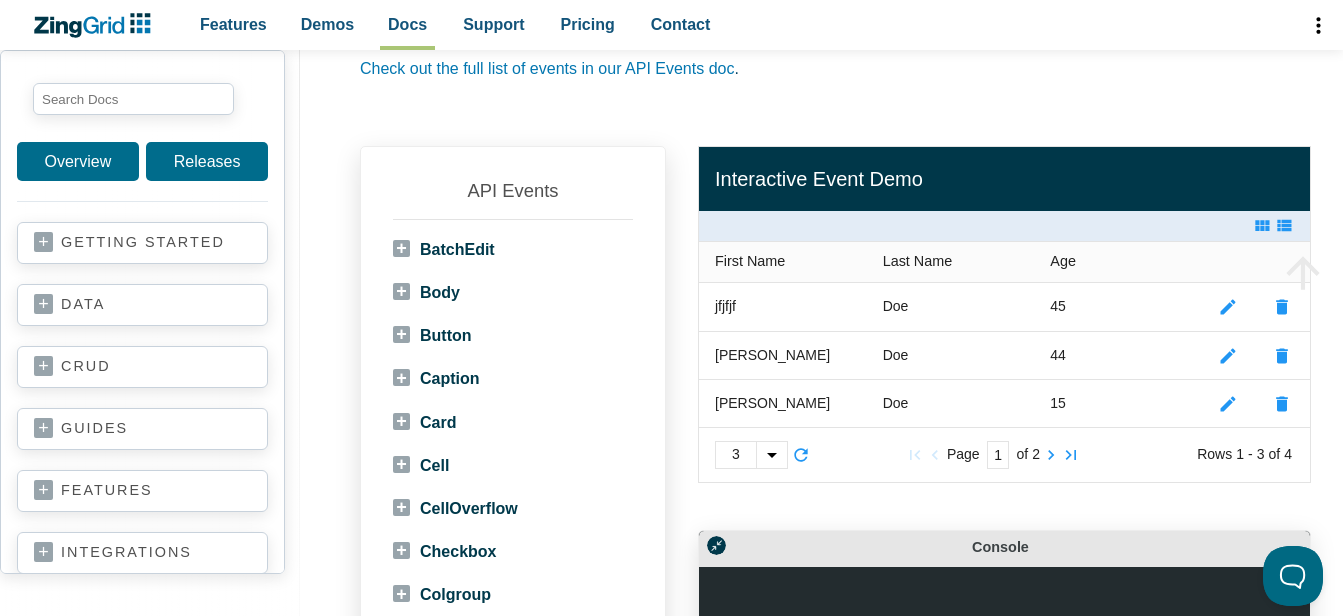 click at bounding box center [1004, 669] 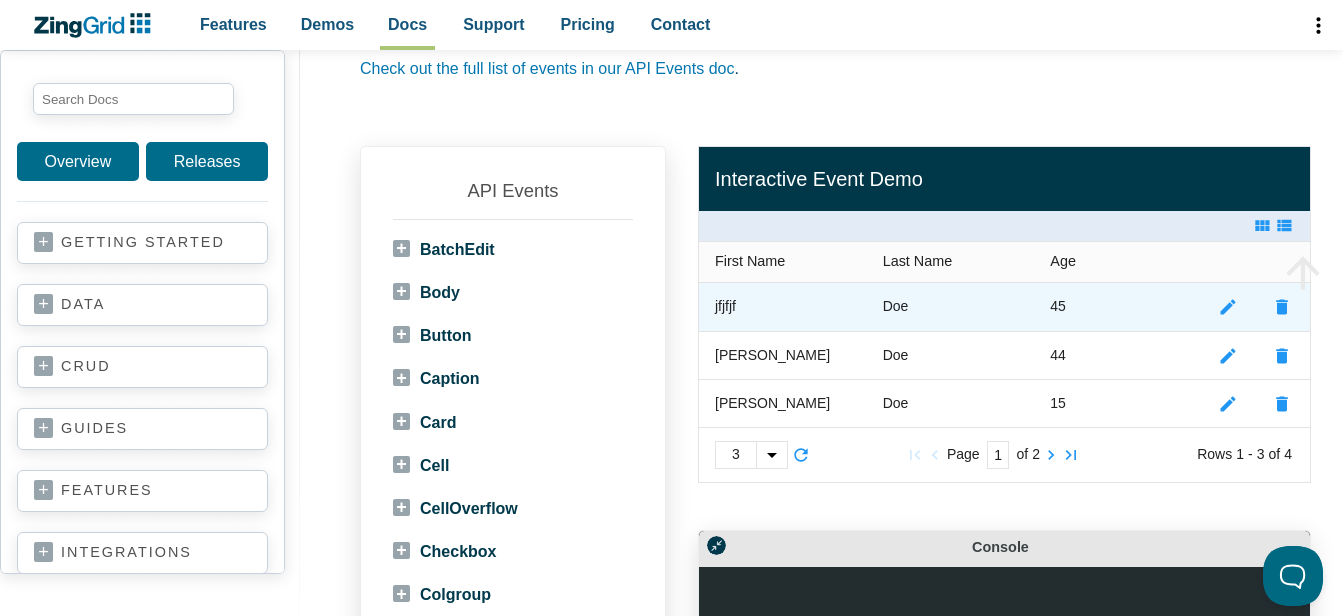click on "jfjfjf" at bounding box center [783, 307] 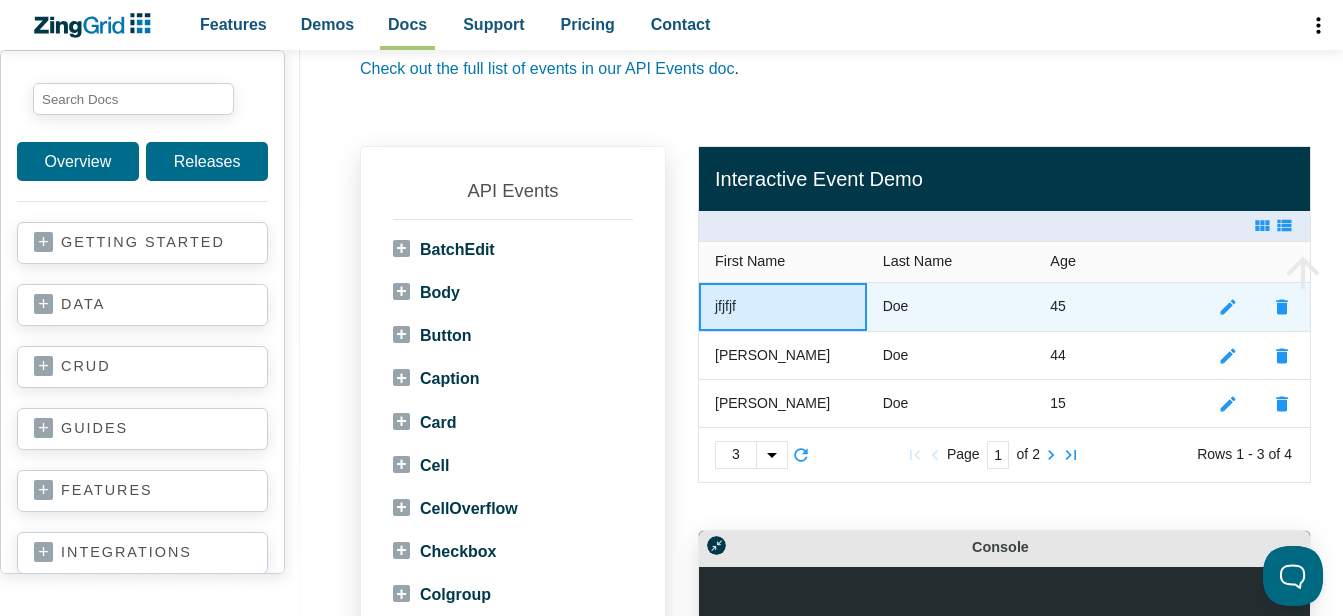 click on "jfjfjf" at bounding box center [783, 307] 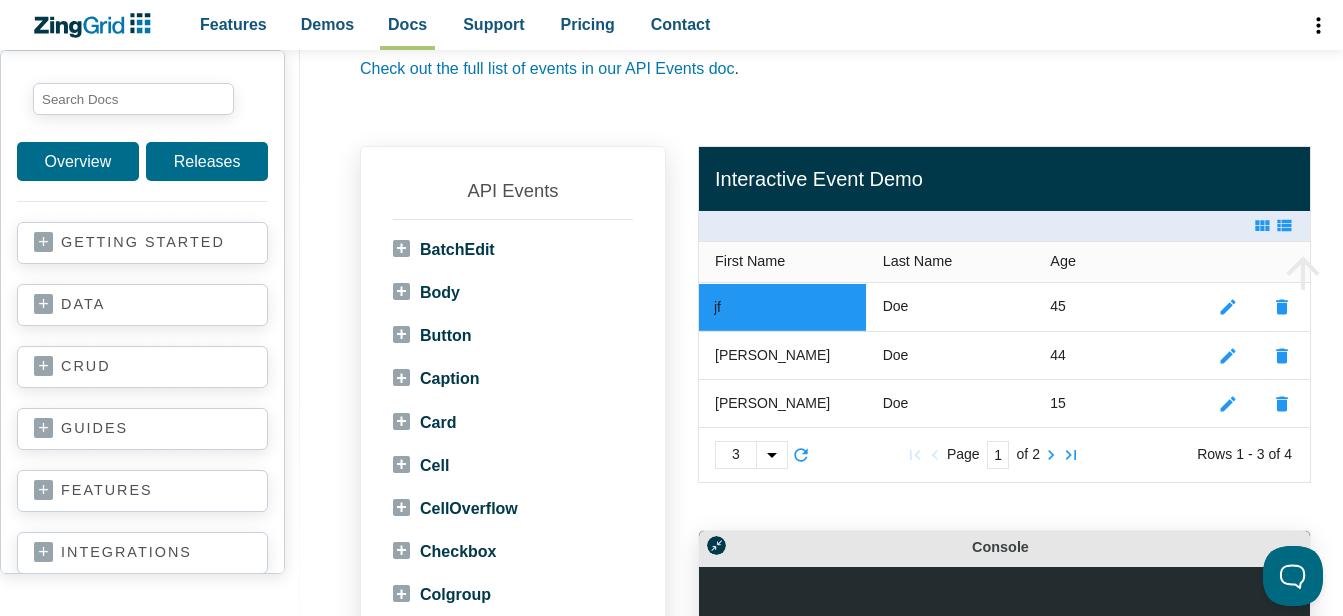 type on "j" 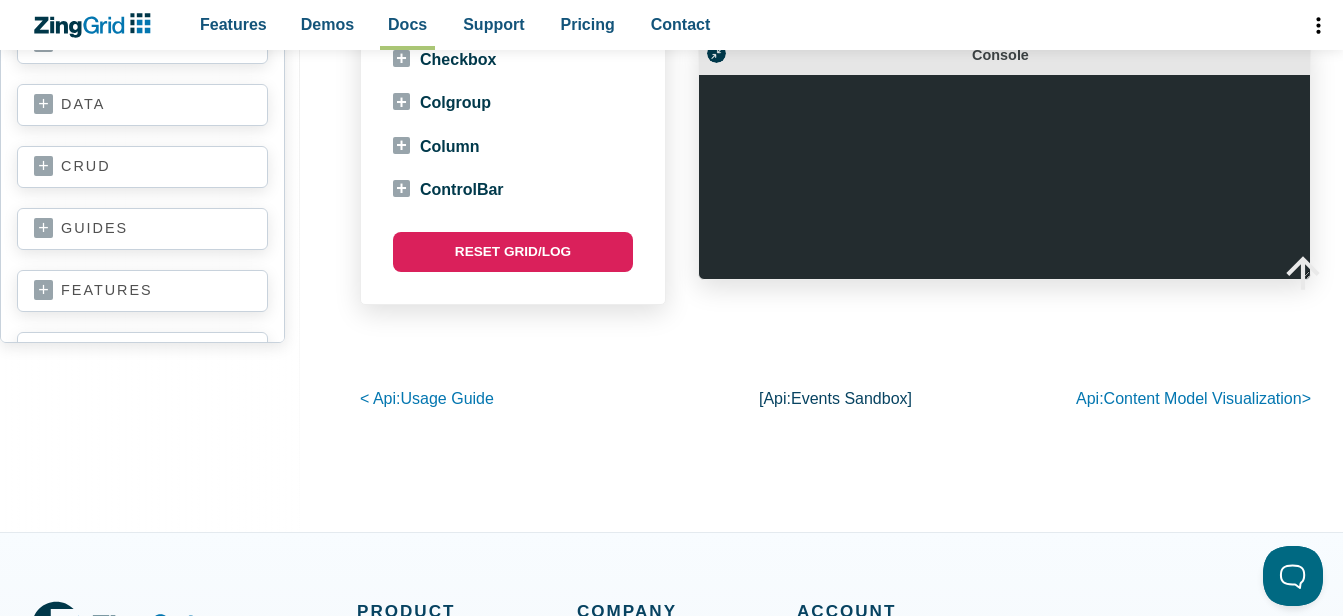 scroll, scrollTop: 832, scrollLeft: 0, axis: vertical 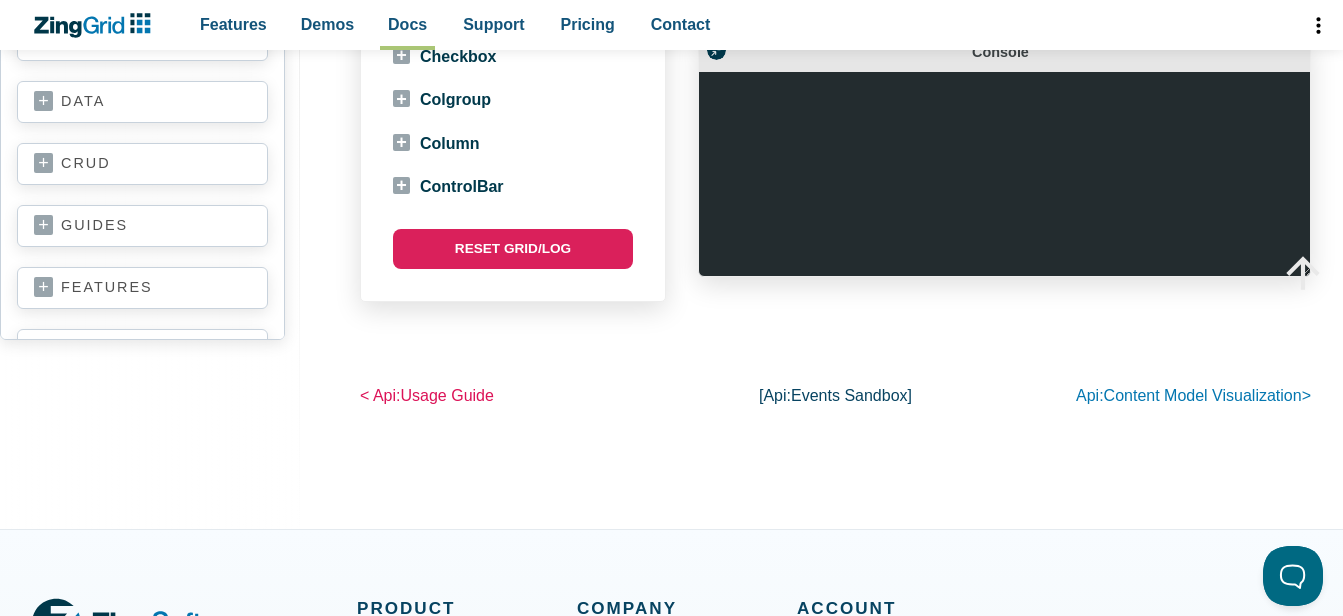 type 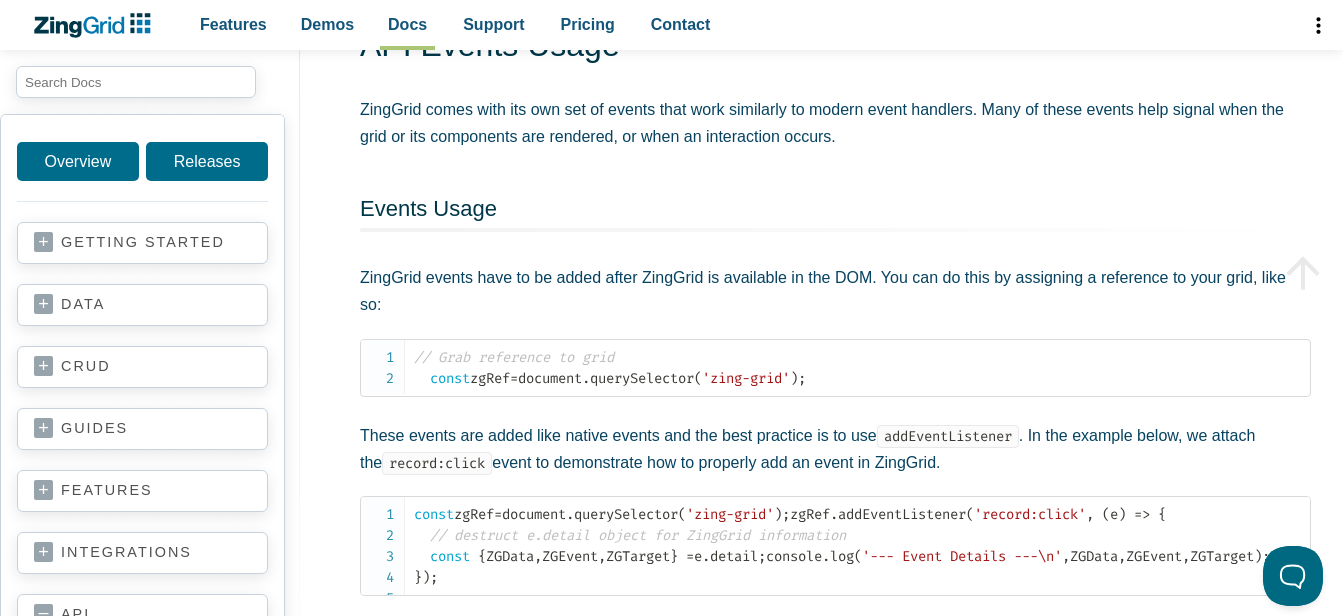 scroll, scrollTop: 0, scrollLeft: 0, axis: both 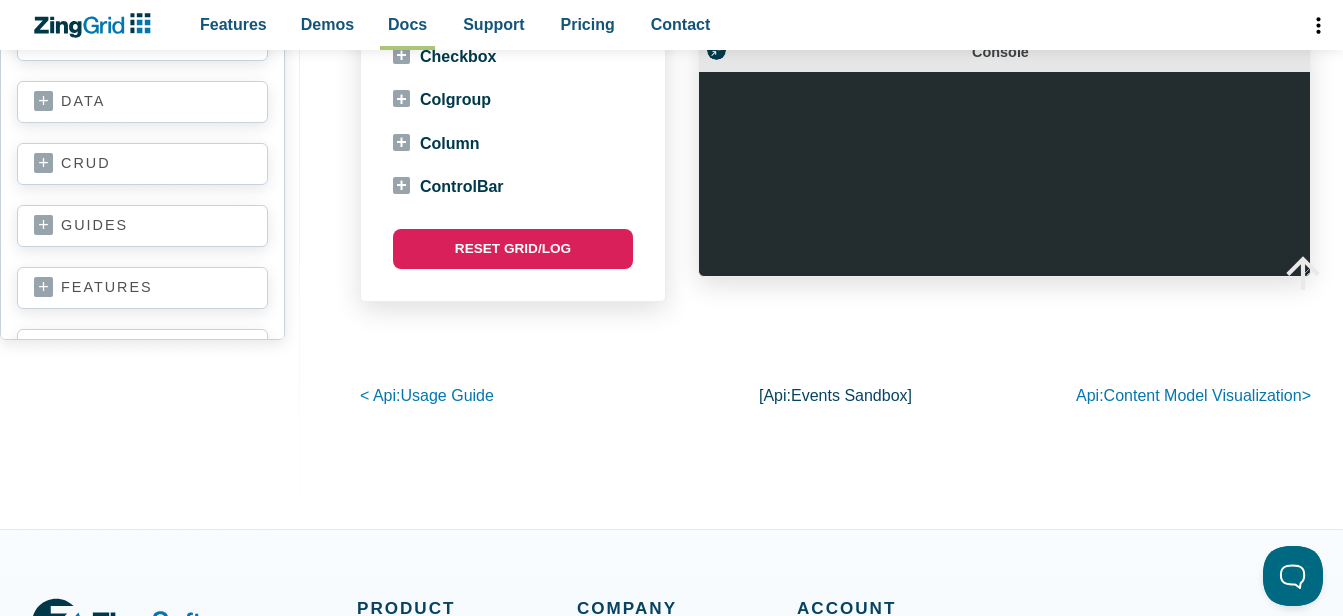 click on "Content Model Visualization" at bounding box center [1203, 395] 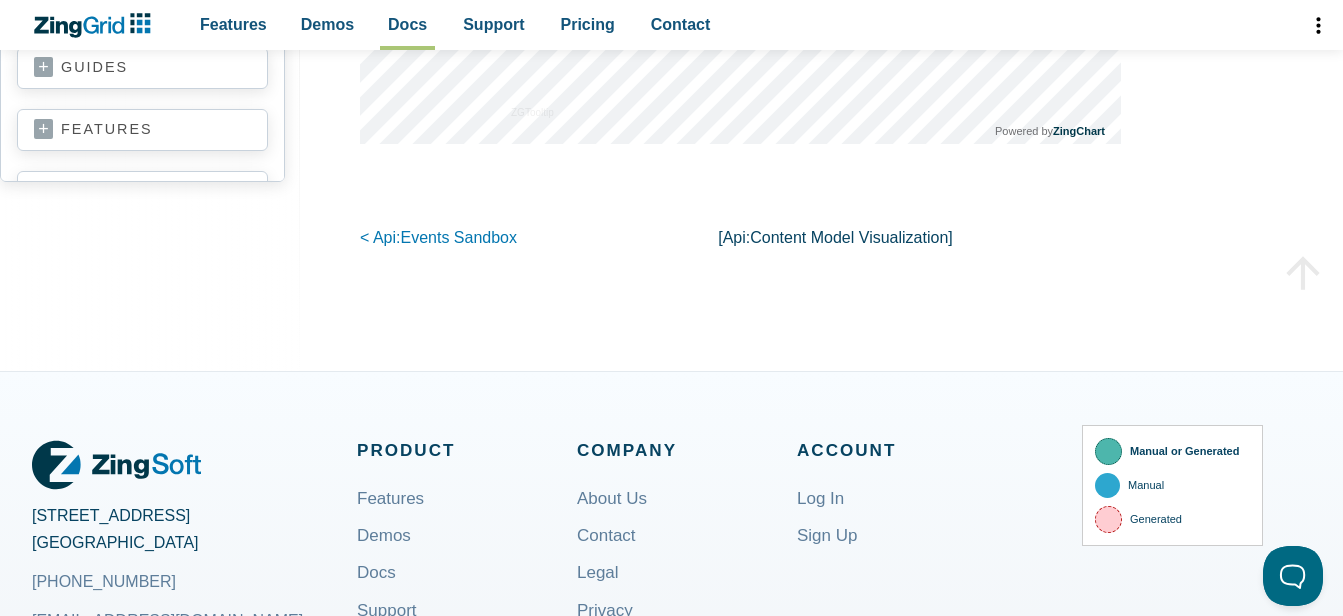 scroll, scrollTop: 8263, scrollLeft: 0, axis: vertical 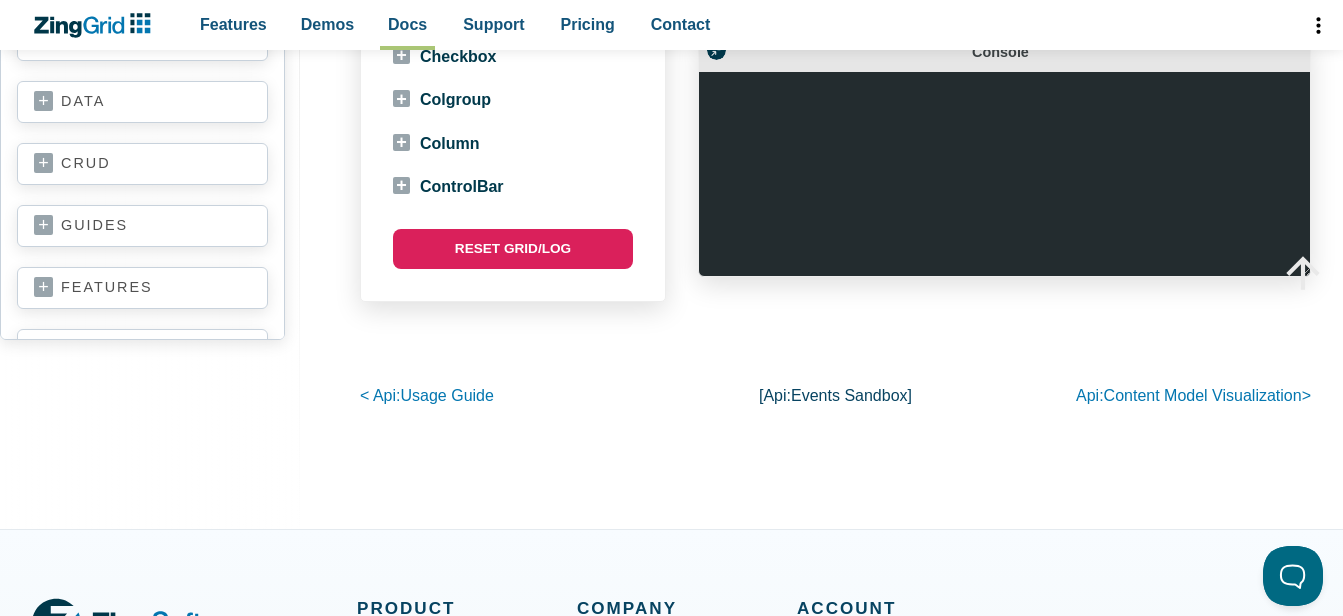 click on "Events Sandbox" at bounding box center [849, 395] 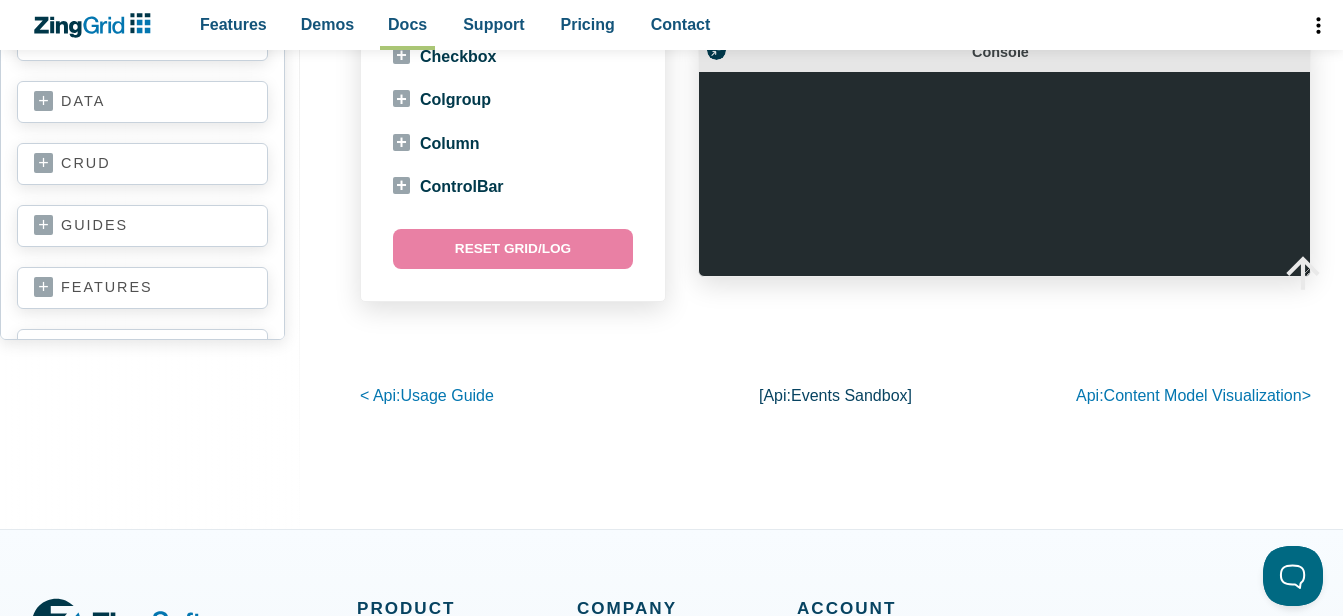 click on "Reset Grid/Log" at bounding box center (513, 249) 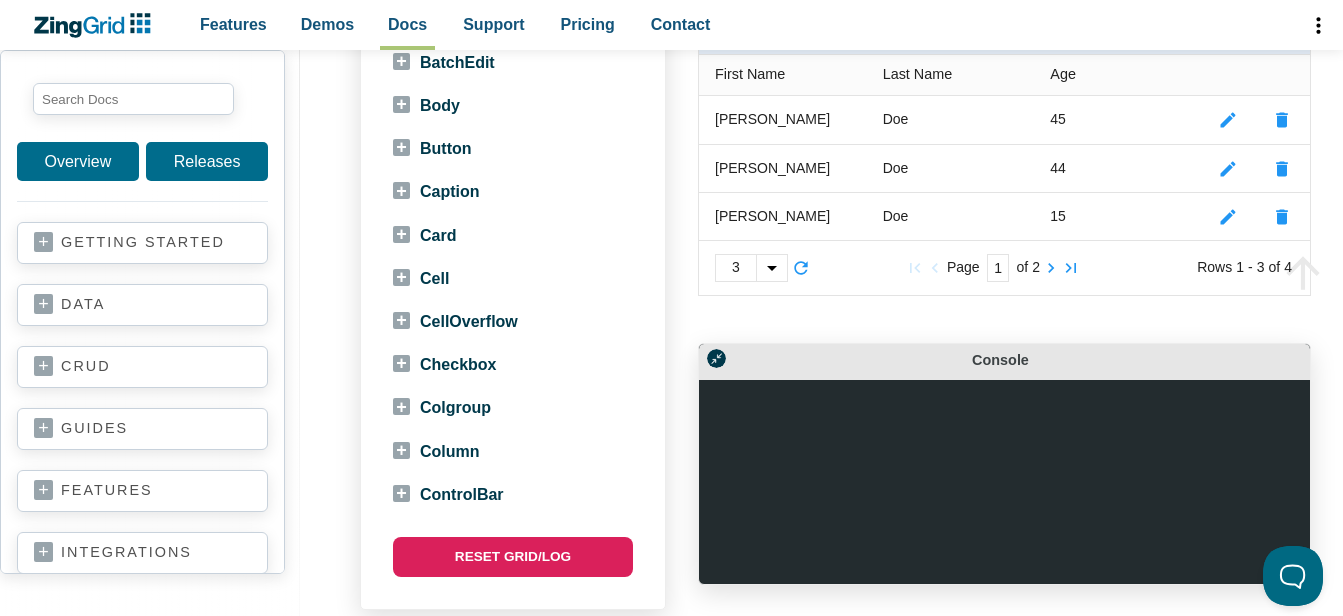 scroll, scrollTop: 499, scrollLeft: 0, axis: vertical 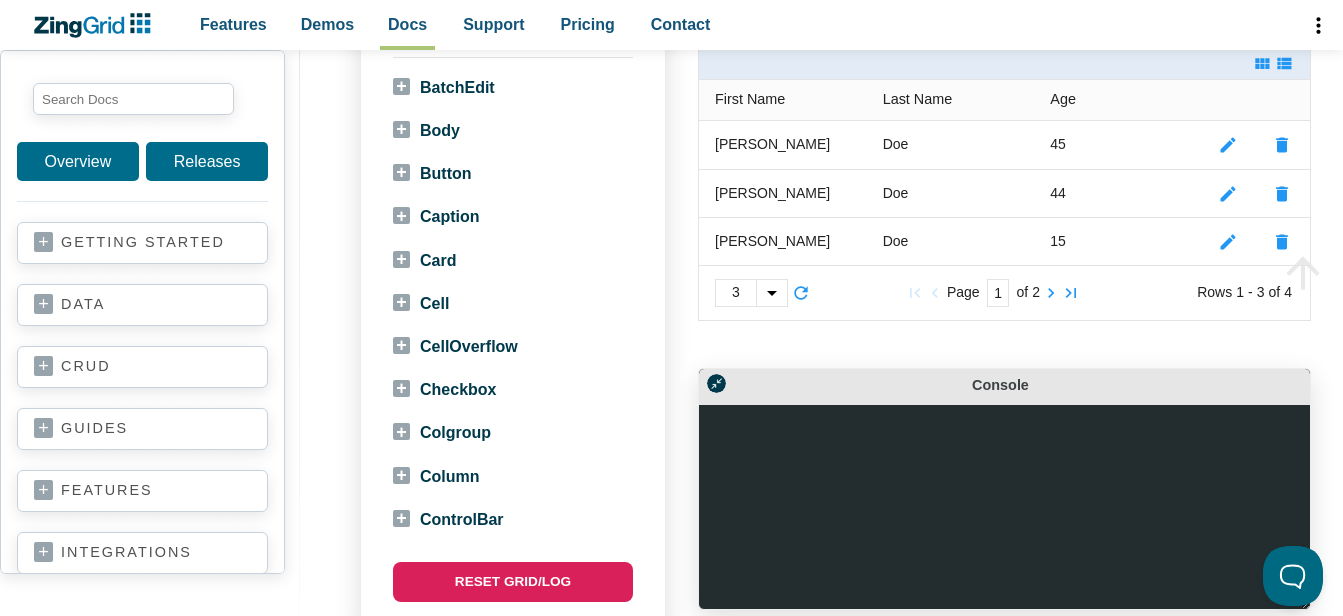 click at bounding box center (1004, 507) 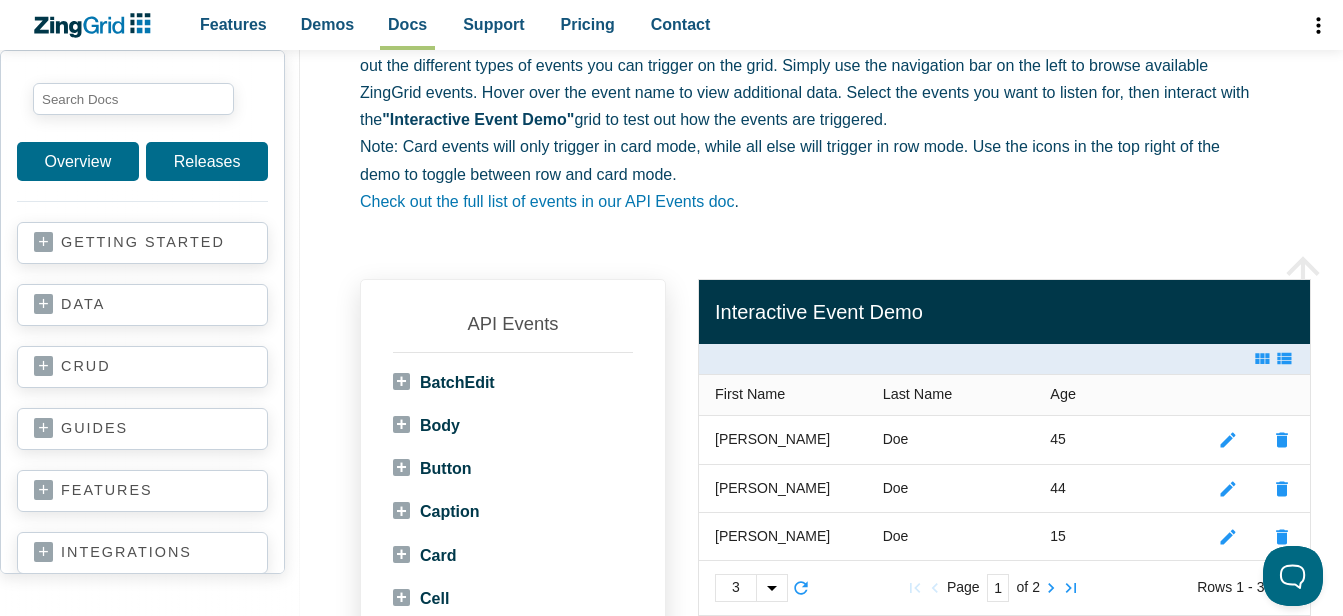 scroll, scrollTop: 202, scrollLeft: 0, axis: vertical 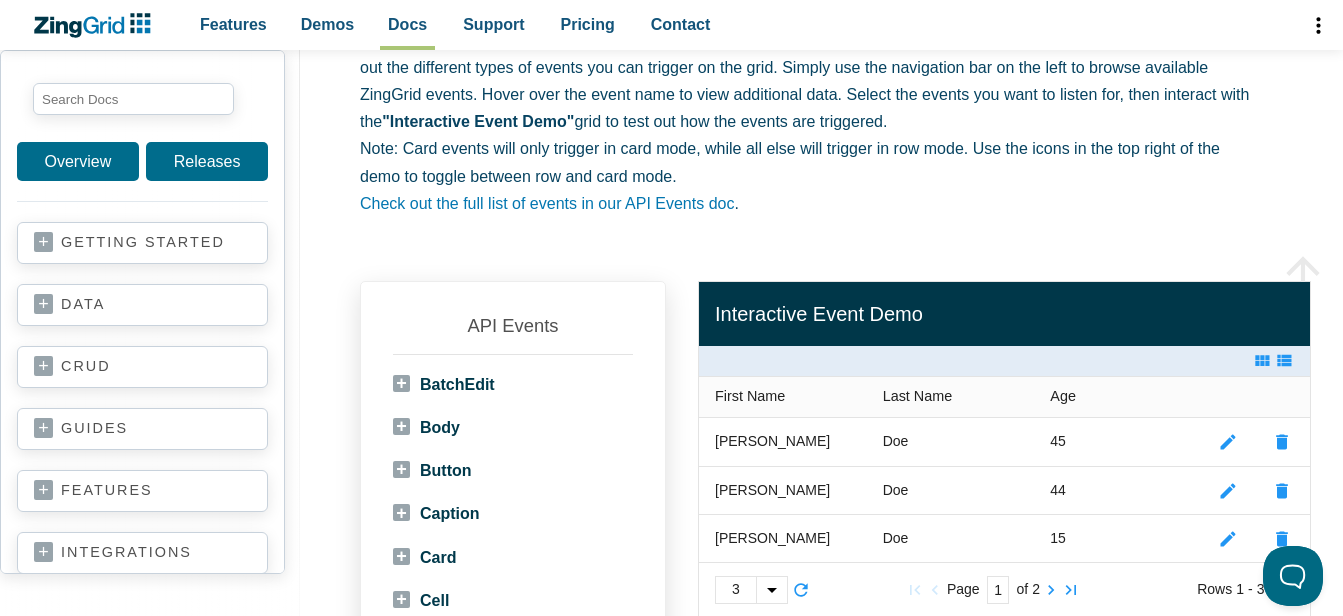 click on "ZingGrid provides events that allow you to control your grid's behavior after a certain event occurs.
Use this sandbox to check out the different types of events you can trigger on the grid.
Simply use the navigation bar on the left to browse available ZingGrid events. Hover over the event name to view additional data. Select the events you want to listen for, then interact with the  "Interactive Event Demo"  grid to test out how the events are triggered.
Note: Card events will only trigger in card mode, while all else will trigger in row mode. Use the icons in the top right of the demo to toggle between row and card mode.
Check out the full list of events in our API Events doc ." at bounding box center [810, 122] 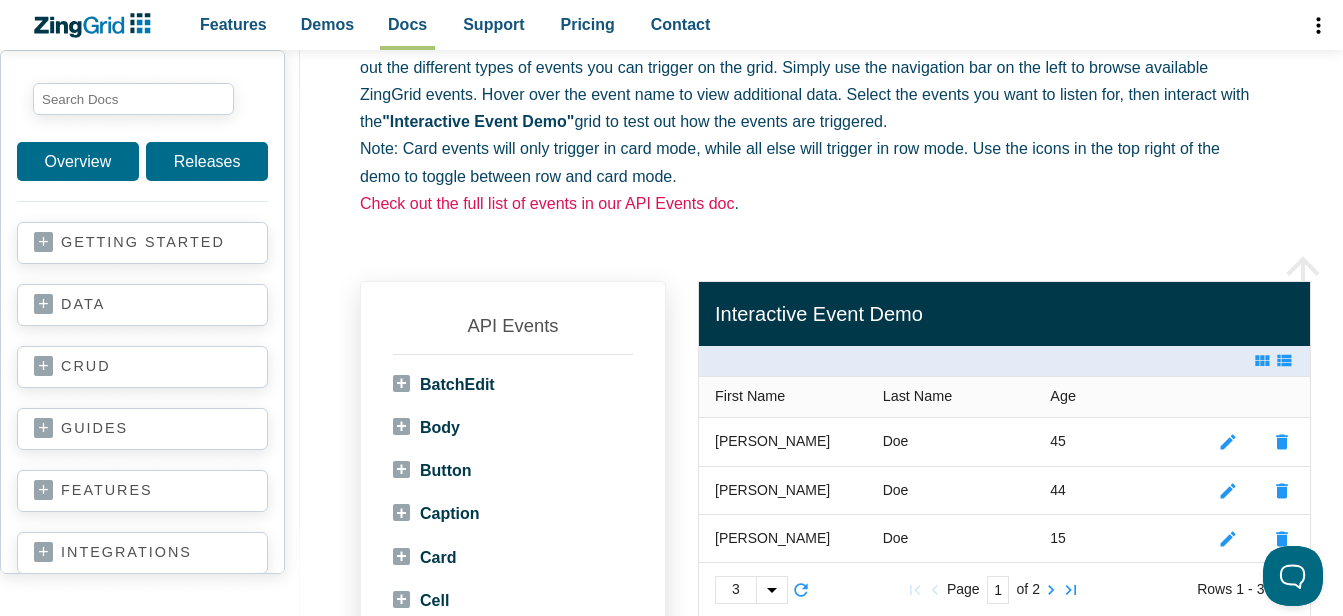 click on "Check out the full list of events in our API Events doc" at bounding box center (547, 203) 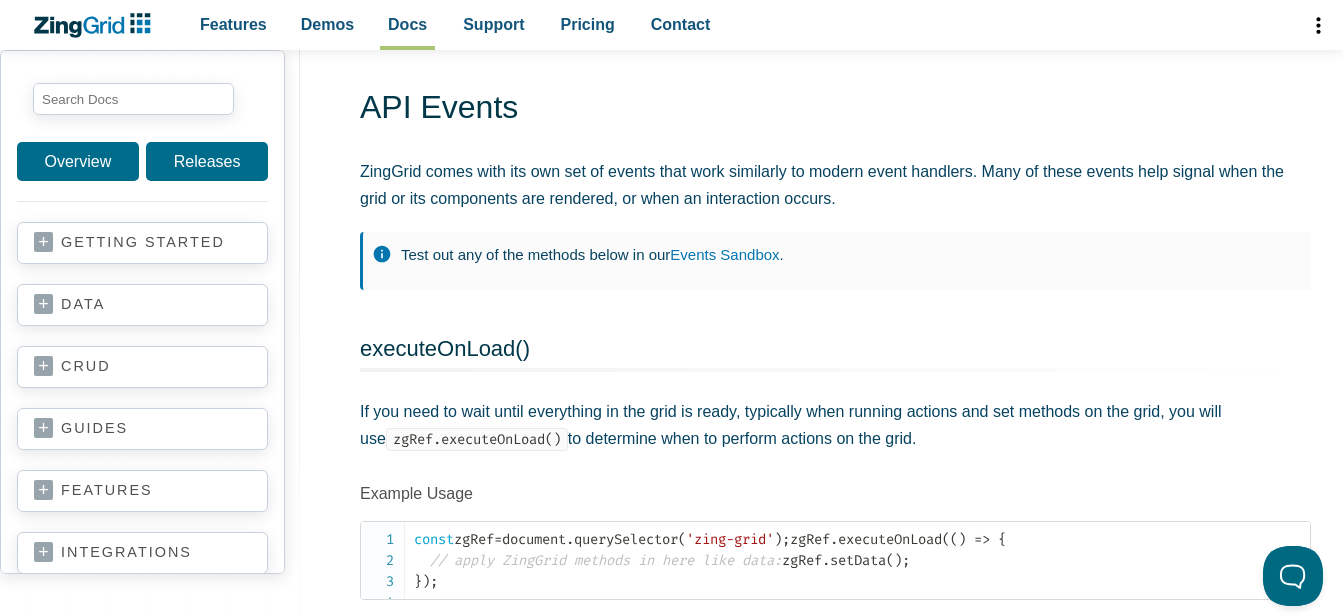 scroll, scrollTop: 0, scrollLeft: 0, axis: both 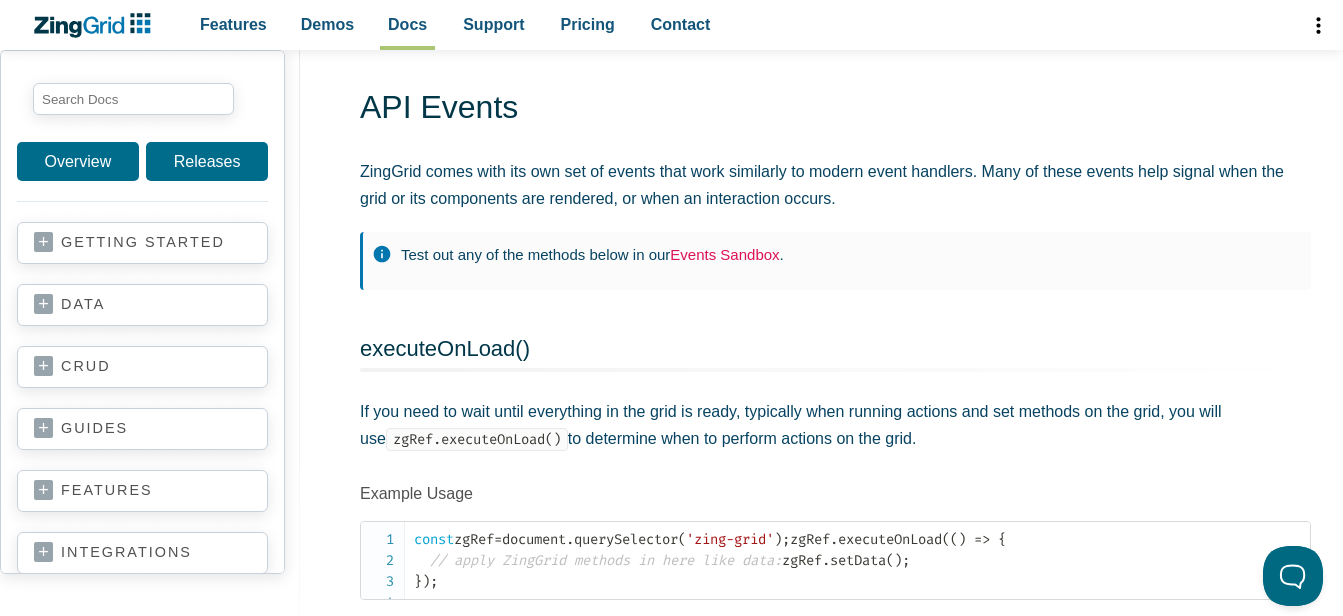 click on "Events Sandbox" at bounding box center [724, 254] 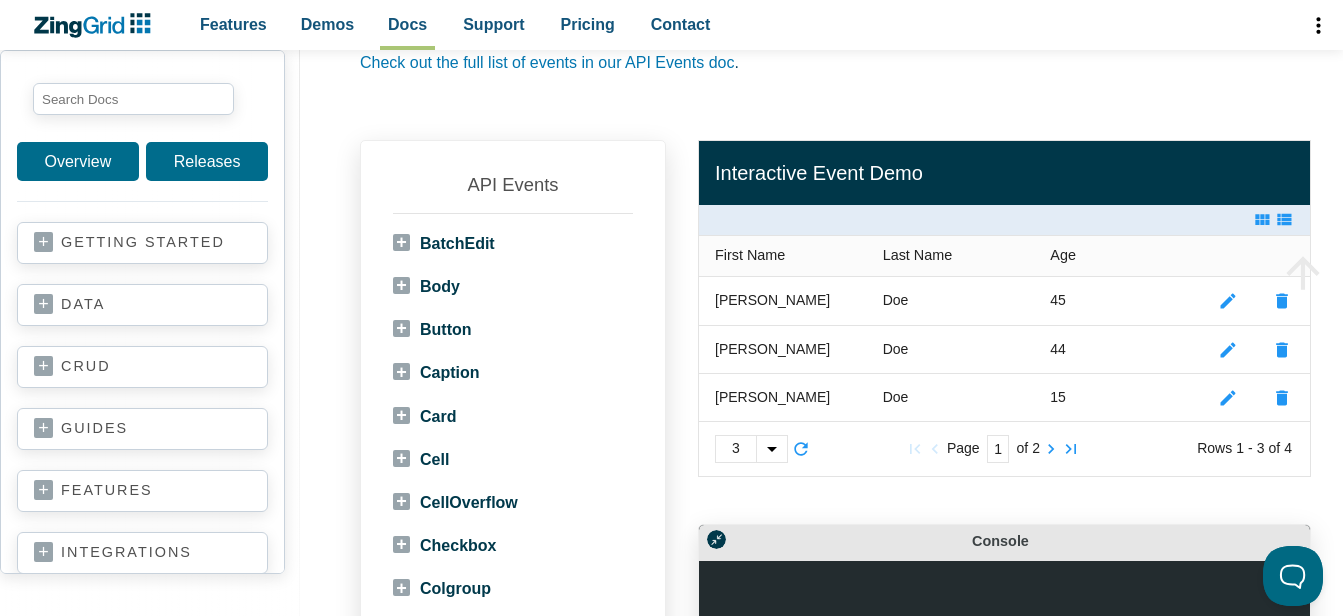 scroll, scrollTop: 336, scrollLeft: 0, axis: vertical 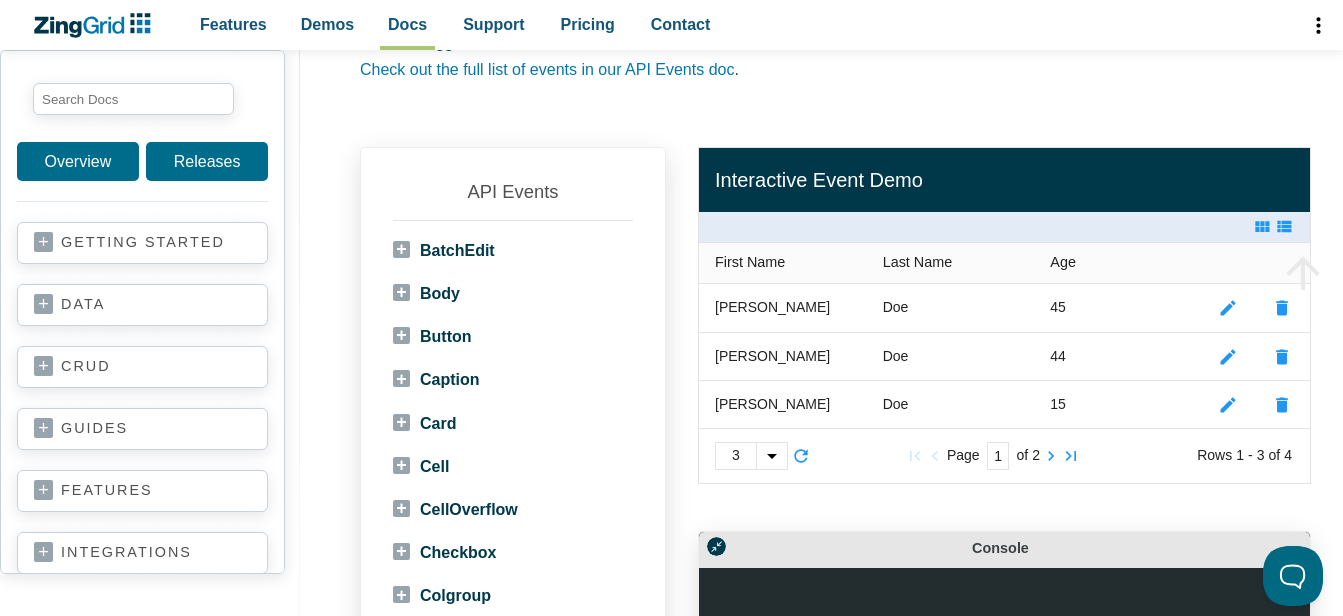 click on "BatchEdit" at bounding box center (444, 250) 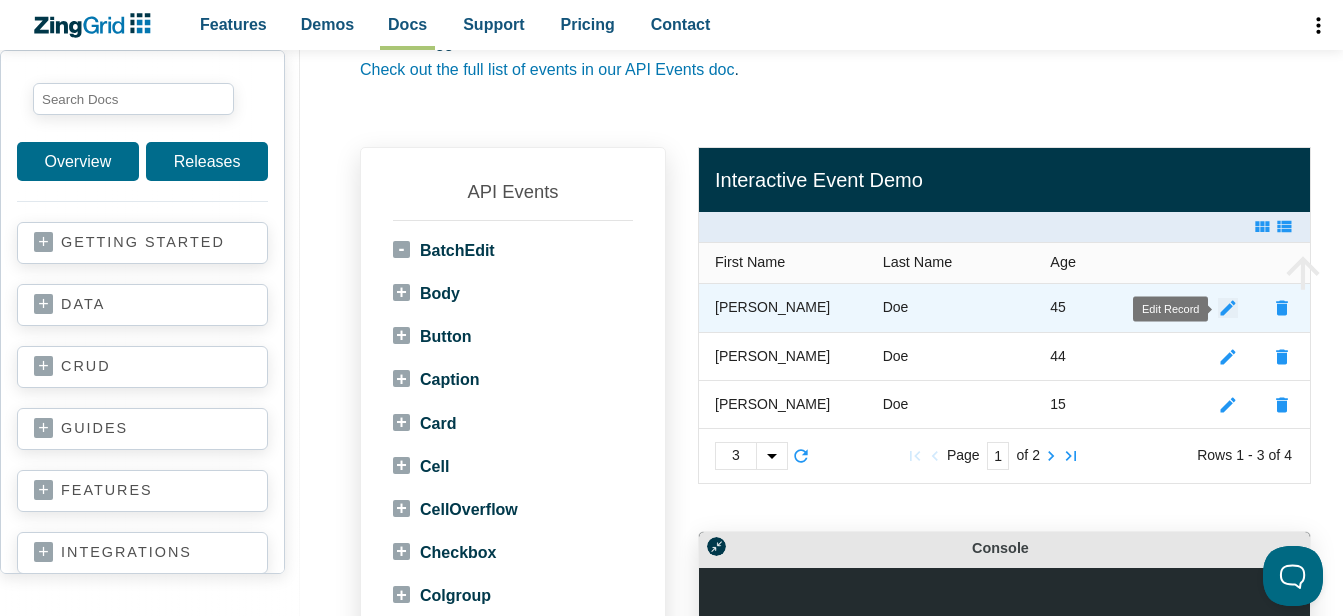 click at bounding box center (1228, 308) 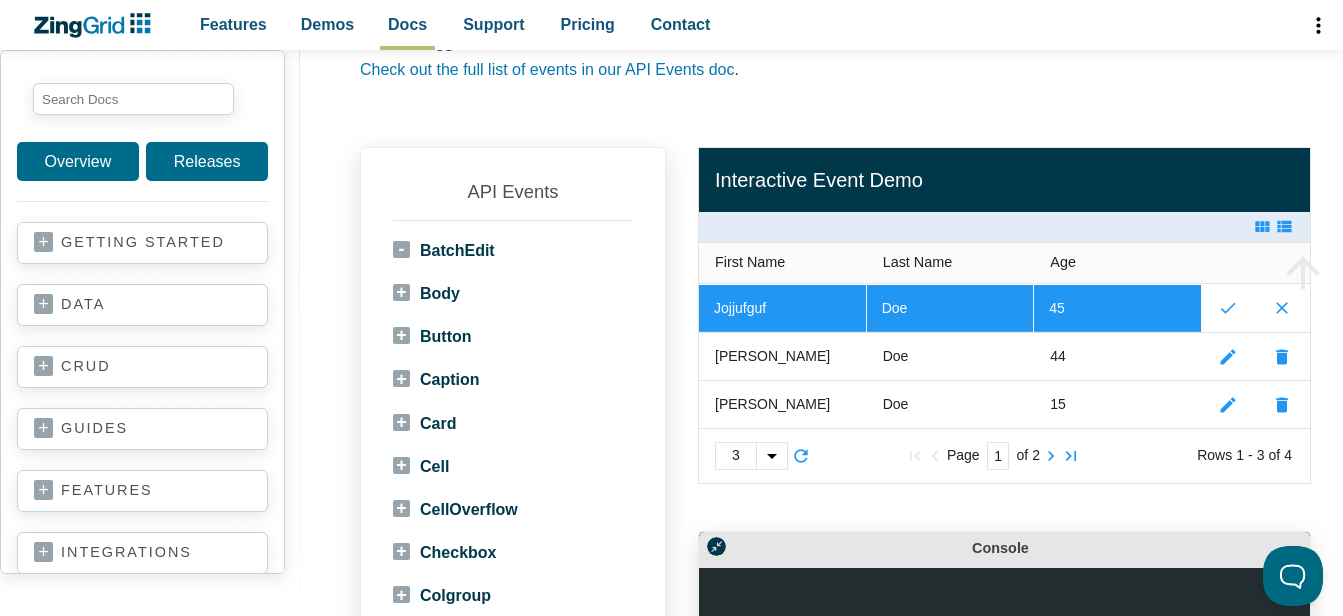 type on "Jojjufguf" 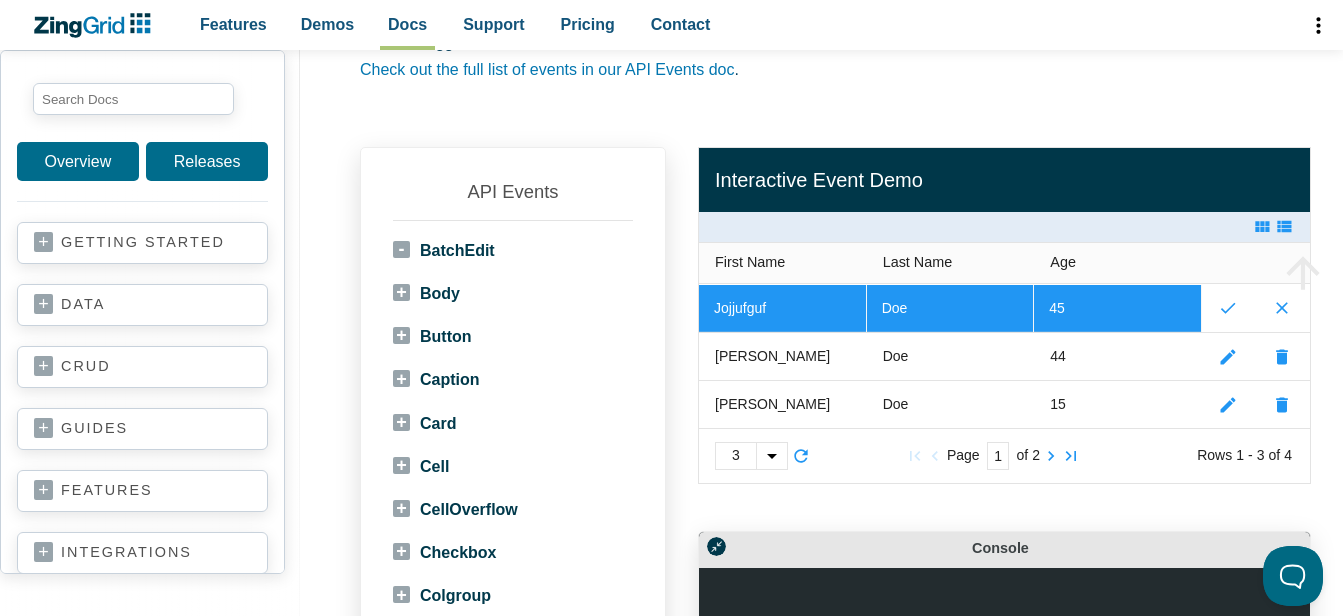 click at bounding box center [1004, 670] 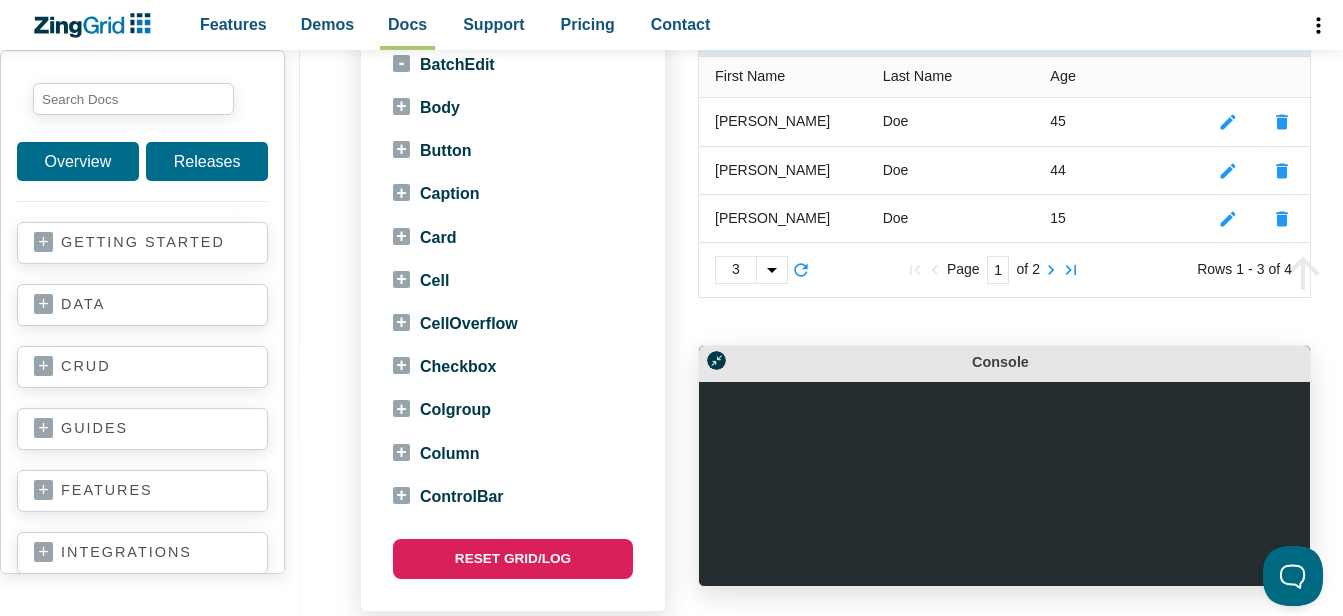 scroll, scrollTop: 534, scrollLeft: 0, axis: vertical 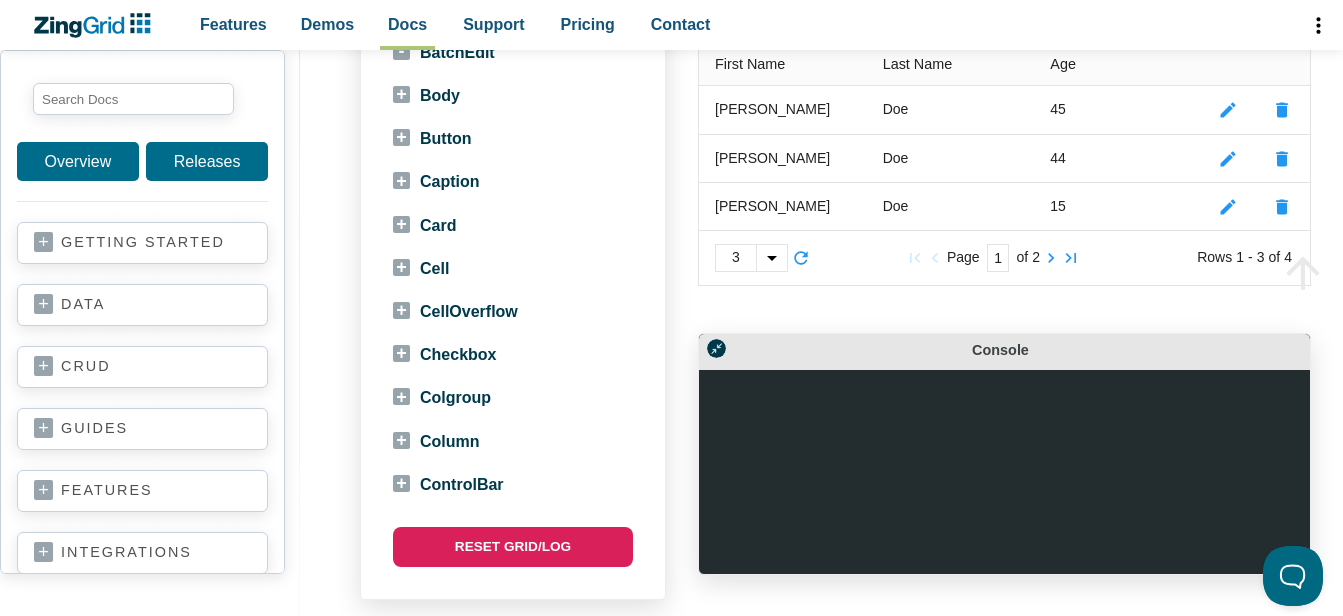 click at bounding box center (1004, 472) 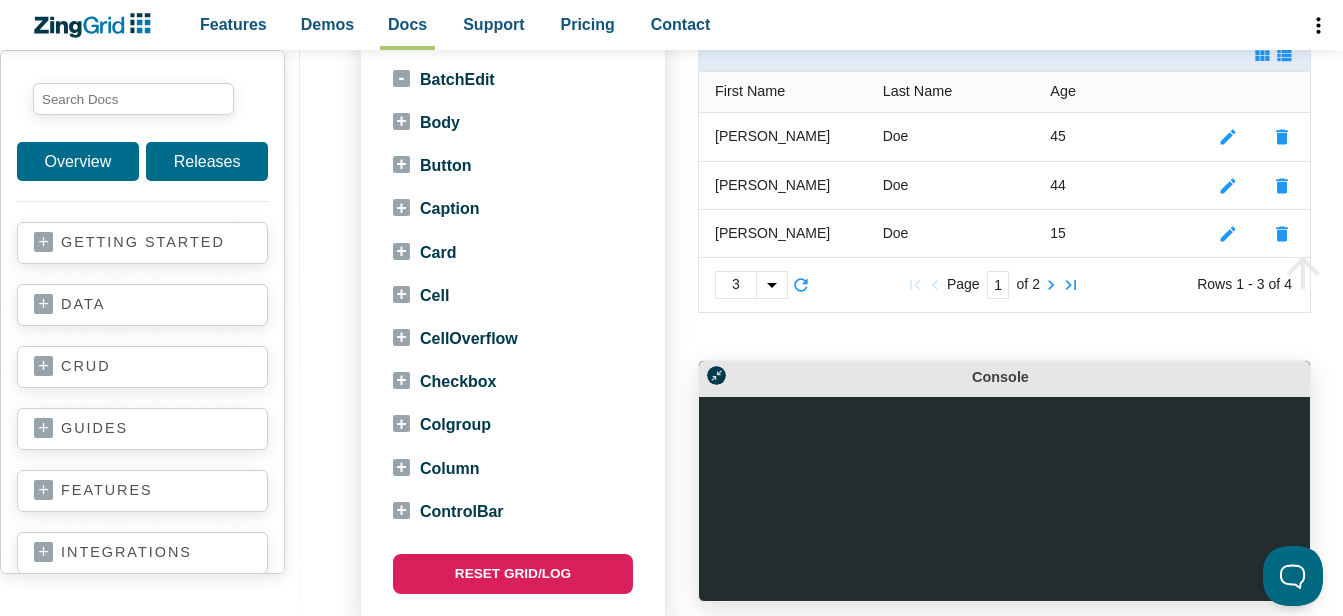 scroll, scrollTop: 508, scrollLeft: 0, axis: vertical 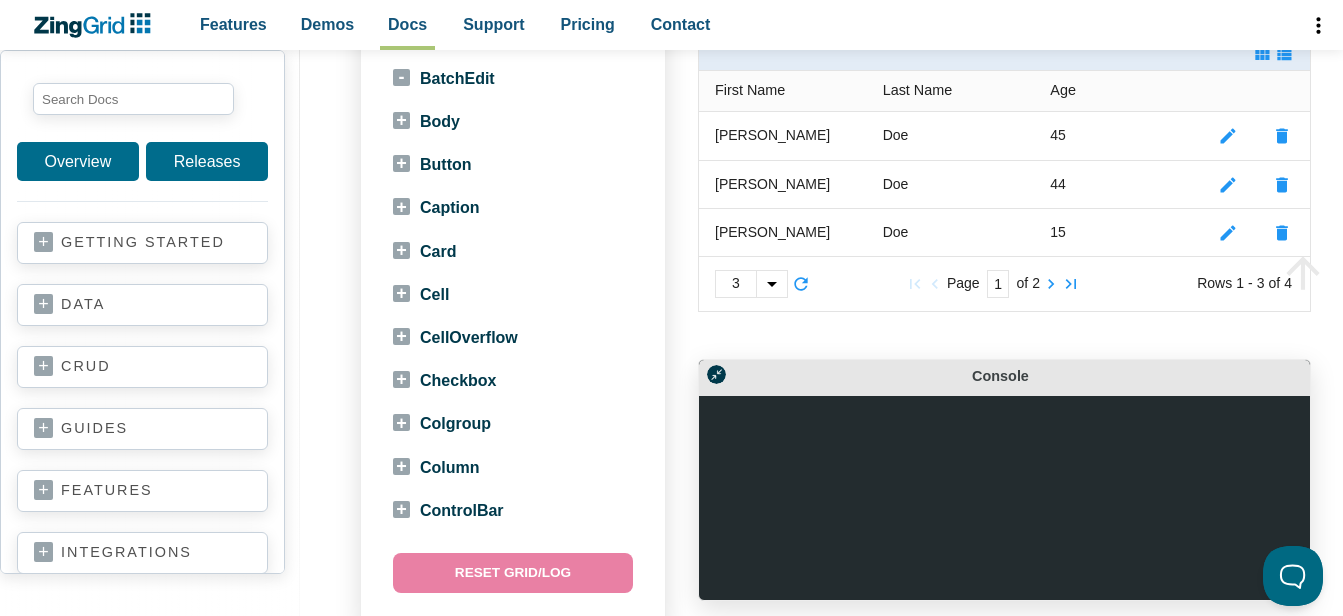 click on "Reset Grid/Log" at bounding box center (513, 573) 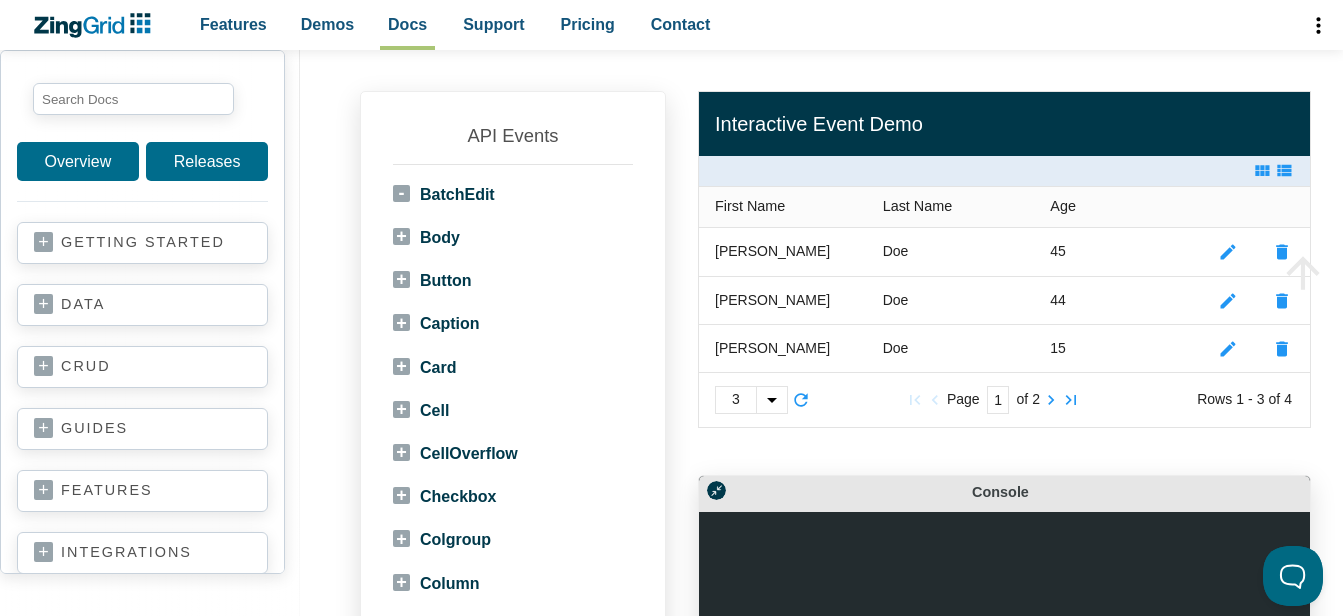 scroll, scrollTop: 370, scrollLeft: 0, axis: vertical 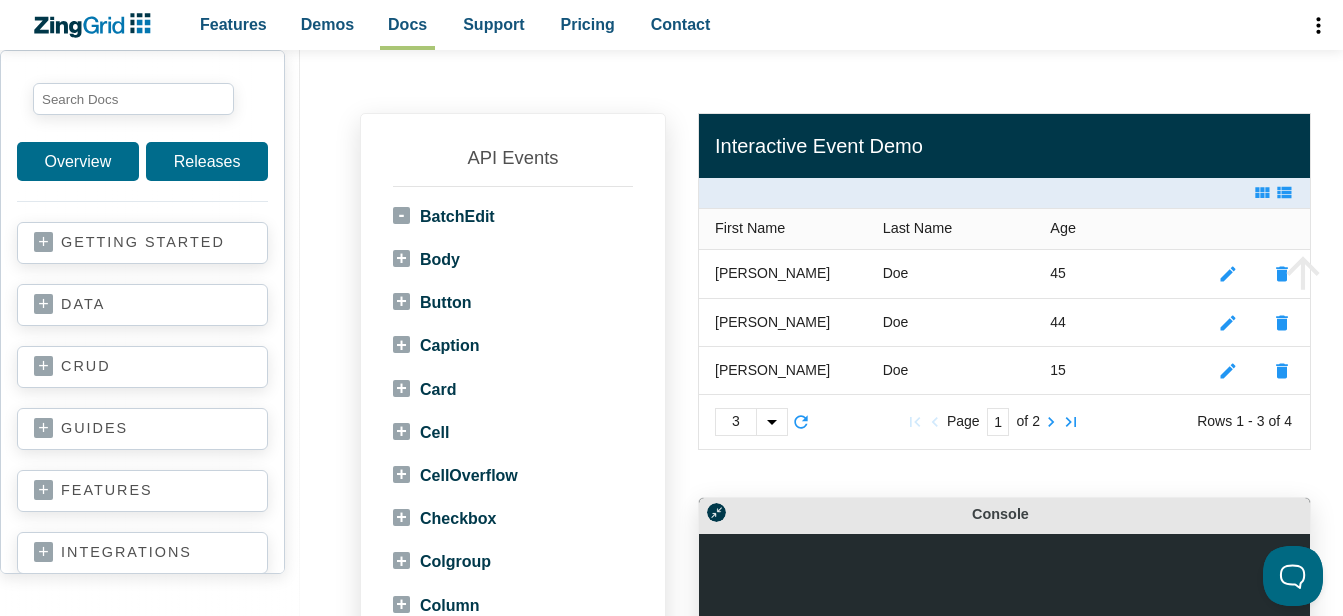 click on "Cell" at bounding box center [421, 432] 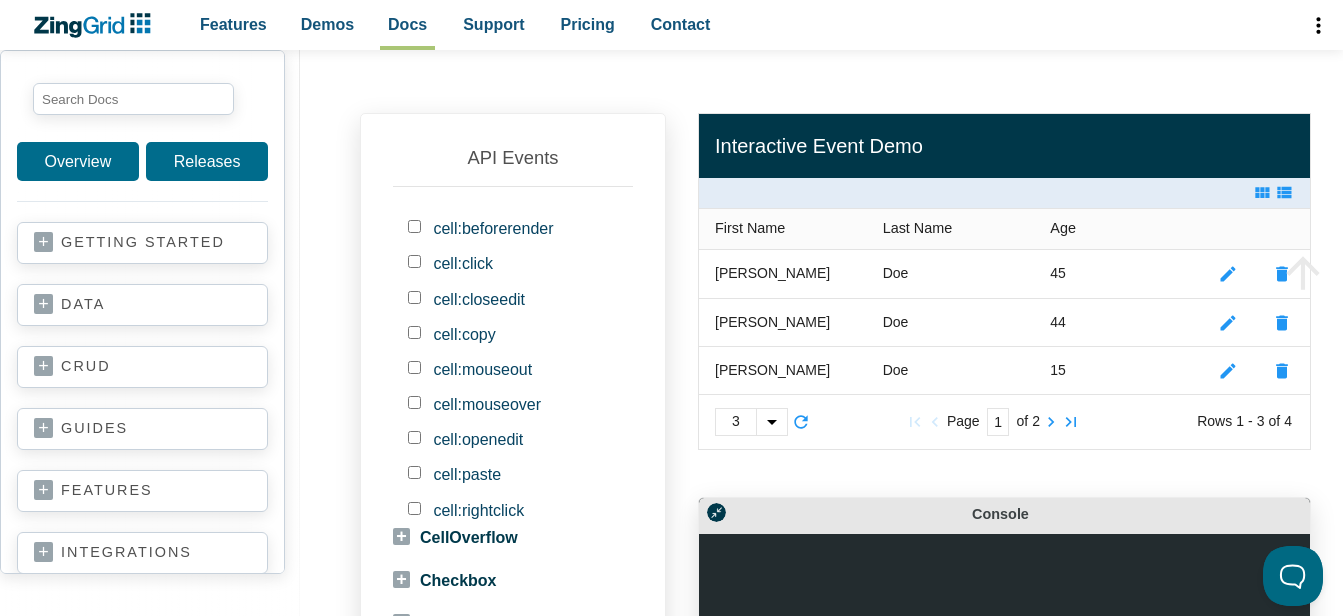 scroll, scrollTop: 284, scrollLeft: 0, axis: vertical 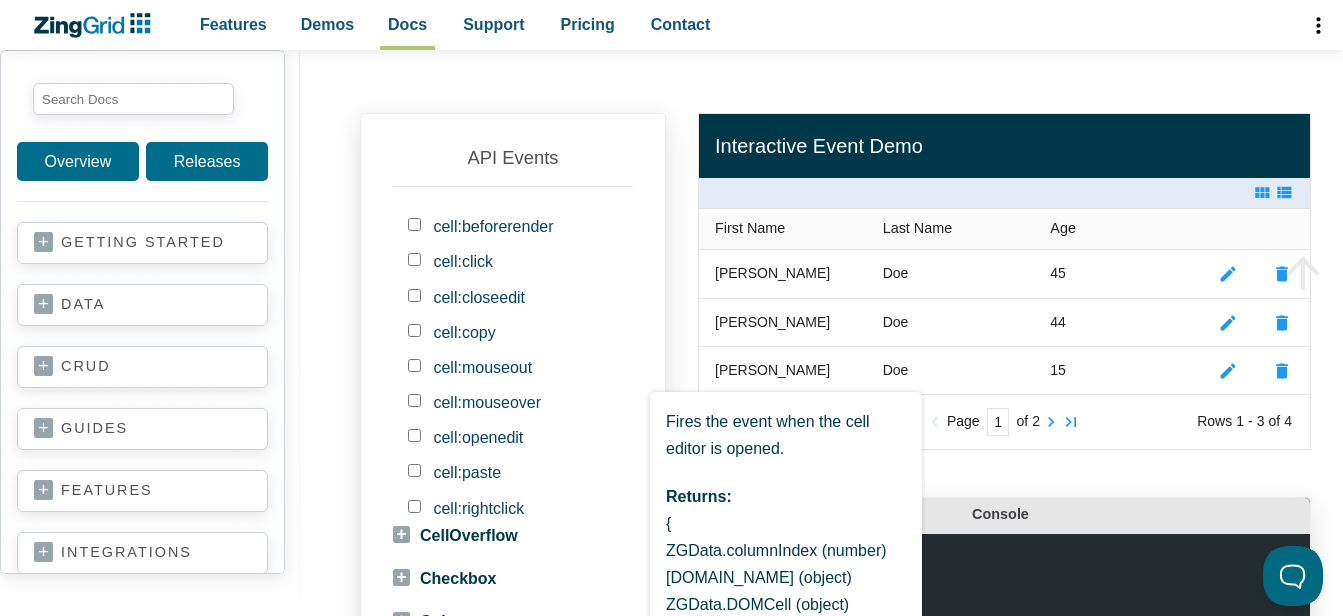 click on "cell:openedit
Fires the event when the cell editor is opened. Returns:  {     ZGData.columnIndex (number)     [DOMAIN_NAME] (object)     ZGData.DOMCell (object)     ZGData.fieldIndex (string)     ZGData.rowIndex (number) }" at bounding box center [478, 437] 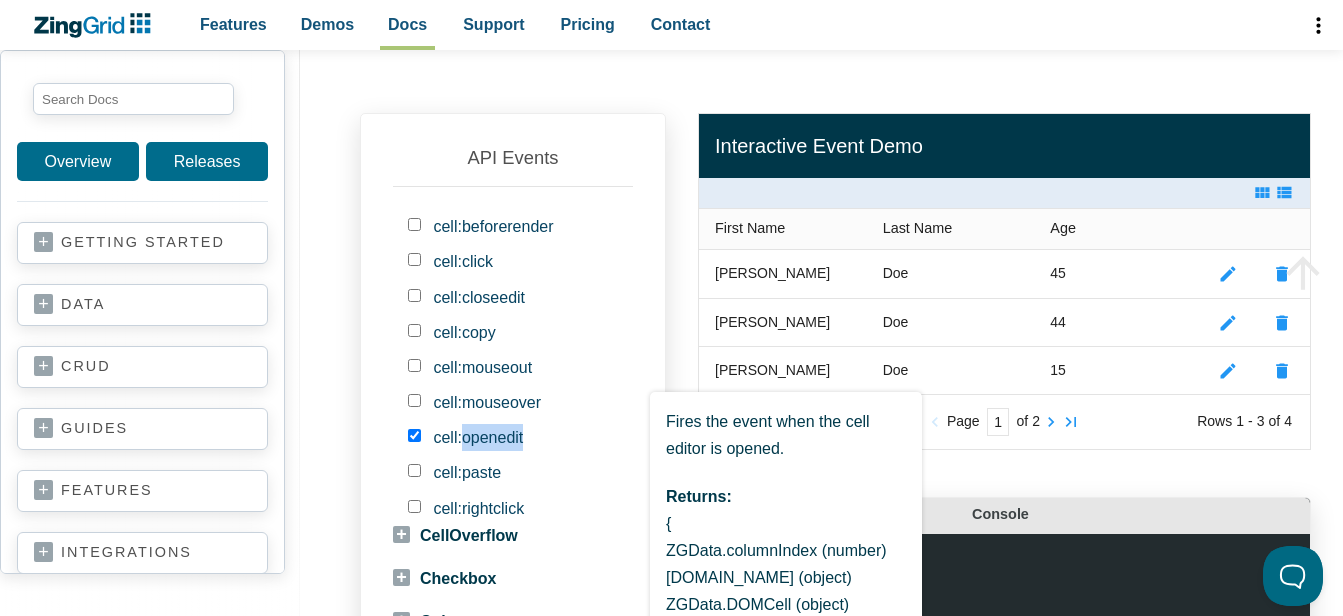 click on "cell:openedit
Fires the event when the cell editor is opened. Returns:  {     ZGData.columnIndex (number)     [DOMAIN_NAME] (object)     ZGData.DOMCell (object)     ZGData.fieldIndex (string)     ZGData.rowIndex (number) }" at bounding box center (478, 437) 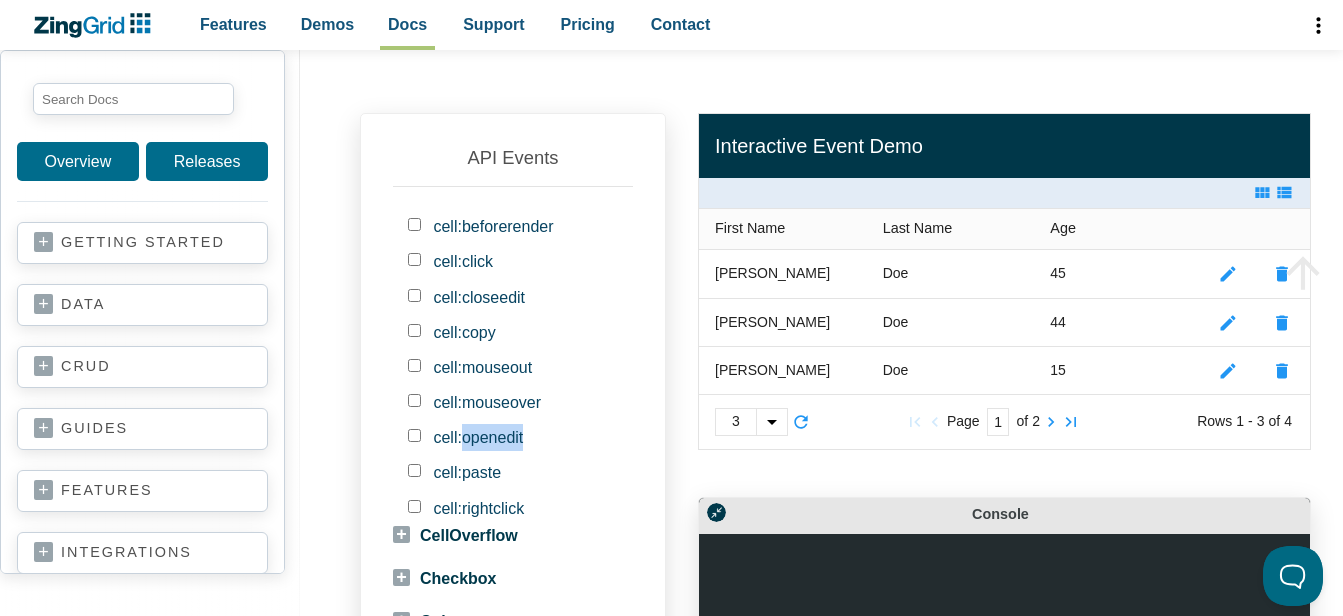 drag, startPoint x: 494, startPoint y: 439, endPoint x: 534, endPoint y: 445, distance: 40.4475 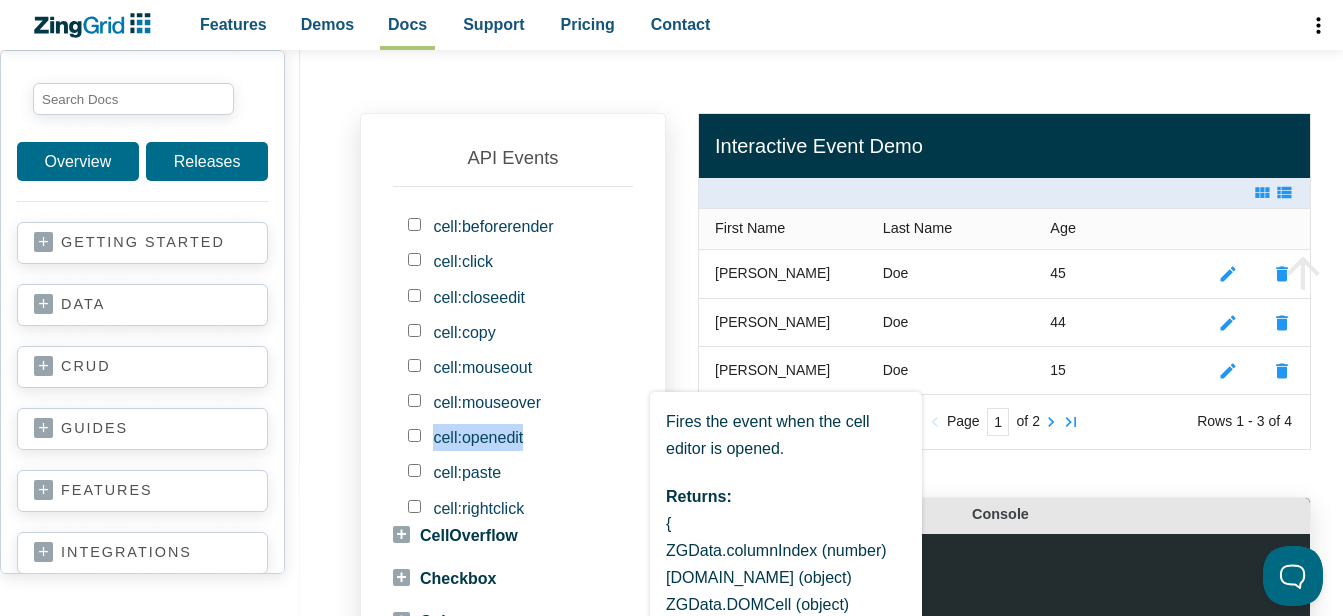 drag, startPoint x: 534, startPoint y: 445, endPoint x: 433, endPoint y: 447, distance: 101.0198 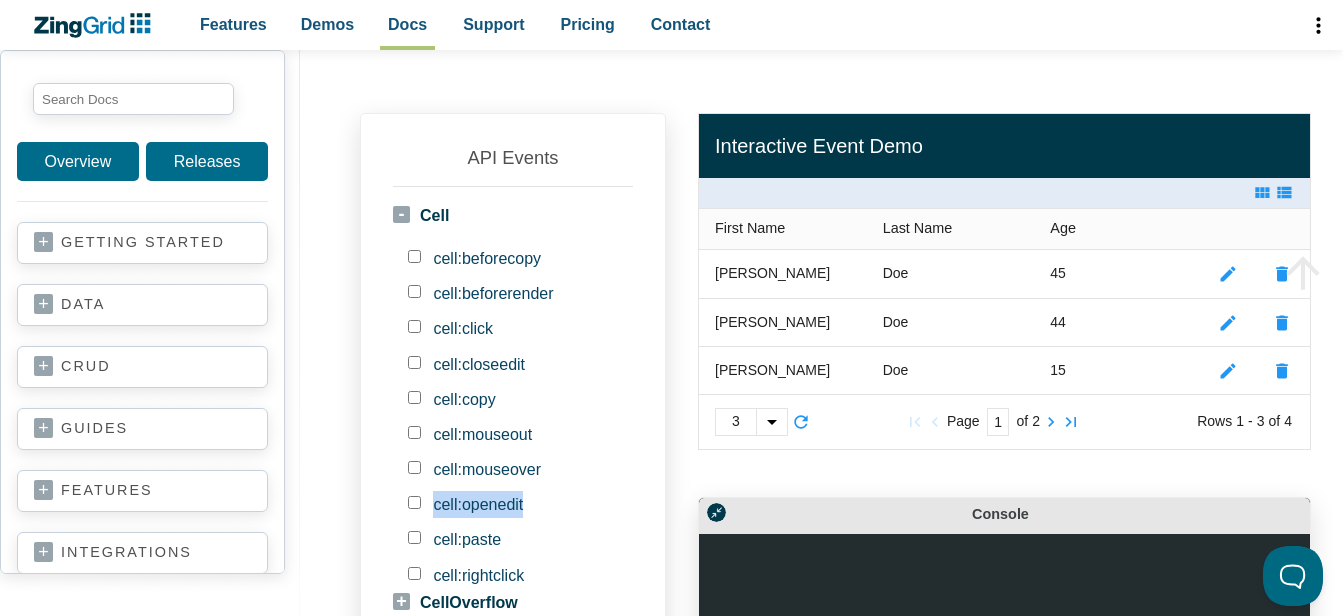 scroll, scrollTop: 0, scrollLeft: 0, axis: both 